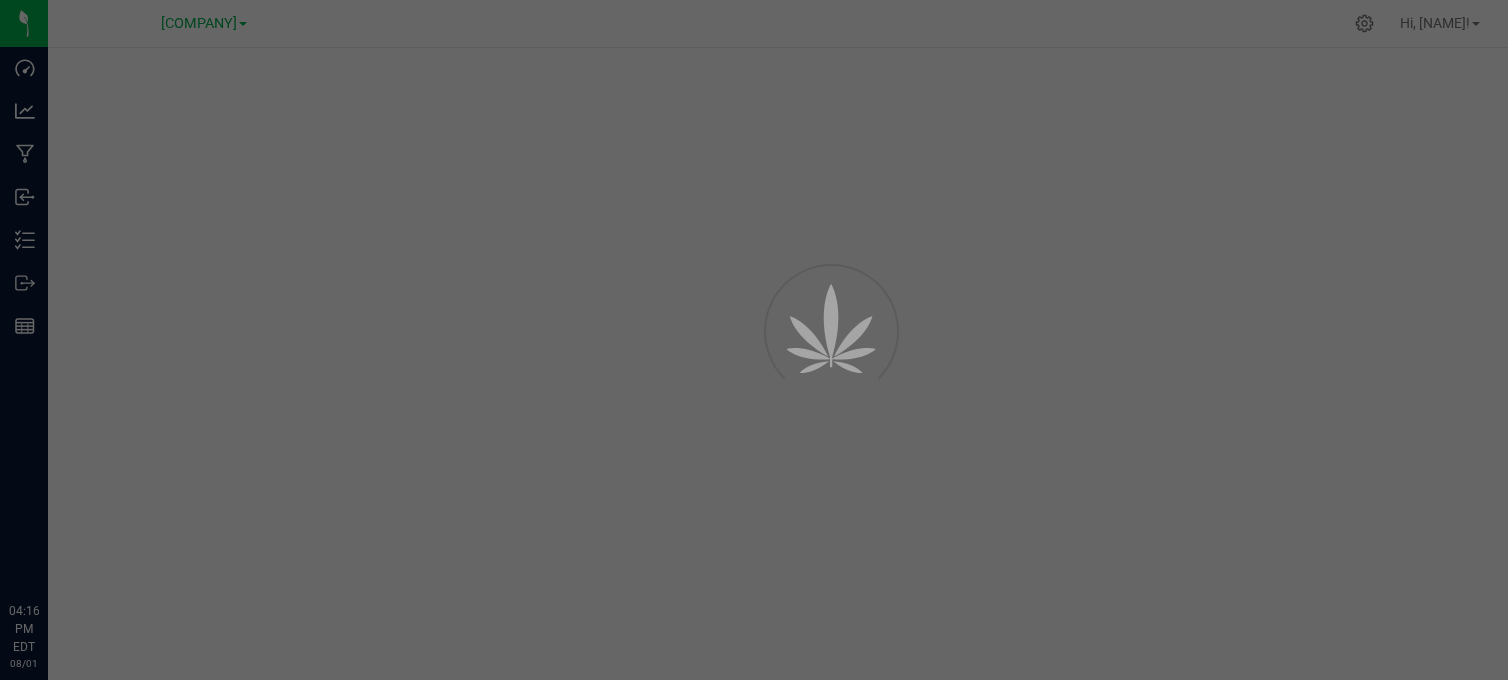 scroll, scrollTop: 0, scrollLeft: 0, axis: both 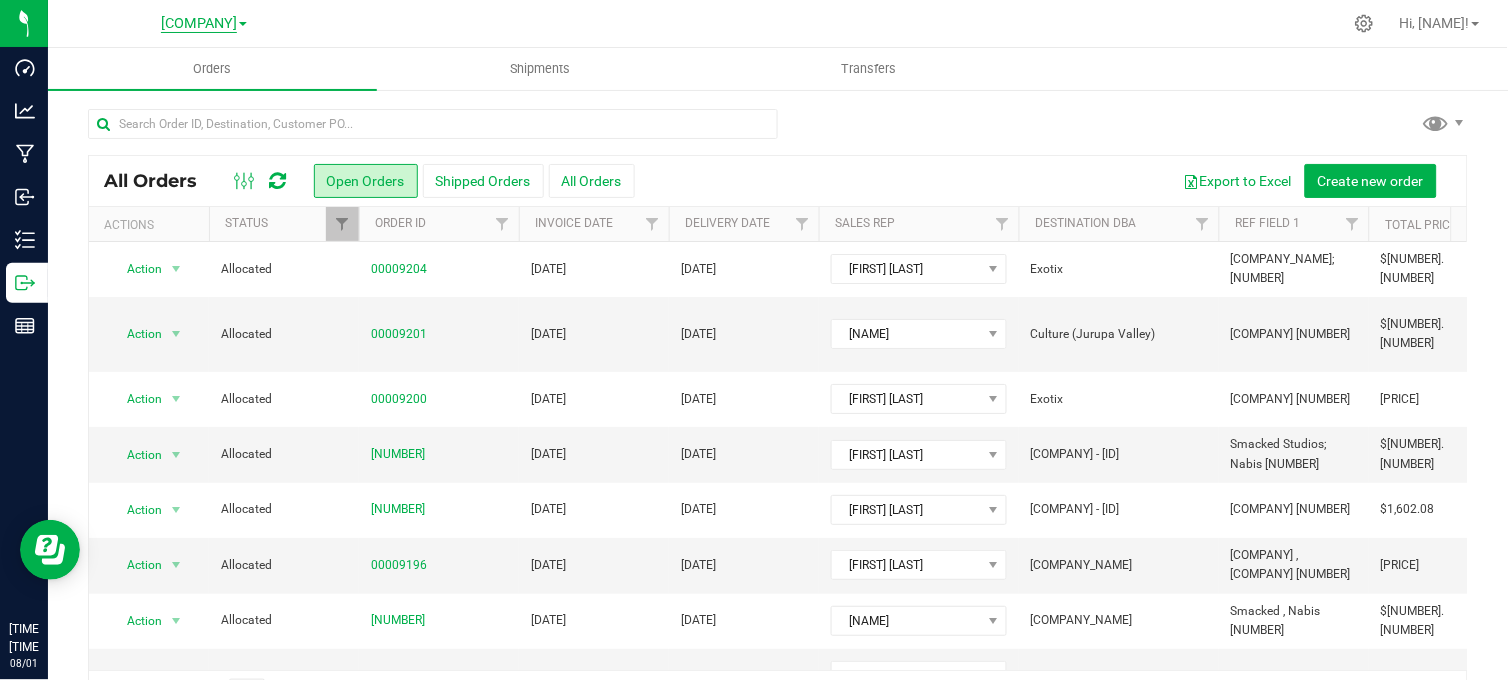 click on "[COMPANY]" at bounding box center [199, 24] 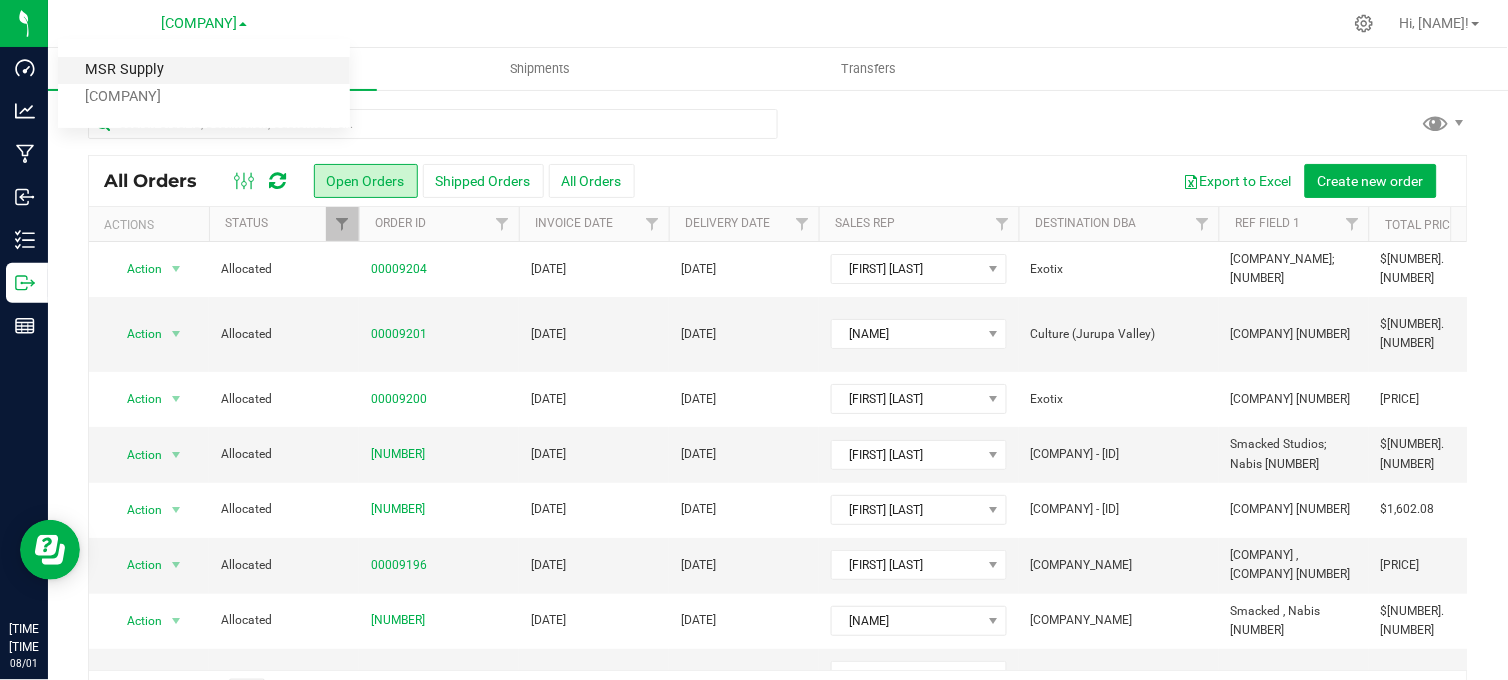 click on "MSR Supply" at bounding box center [204, 70] 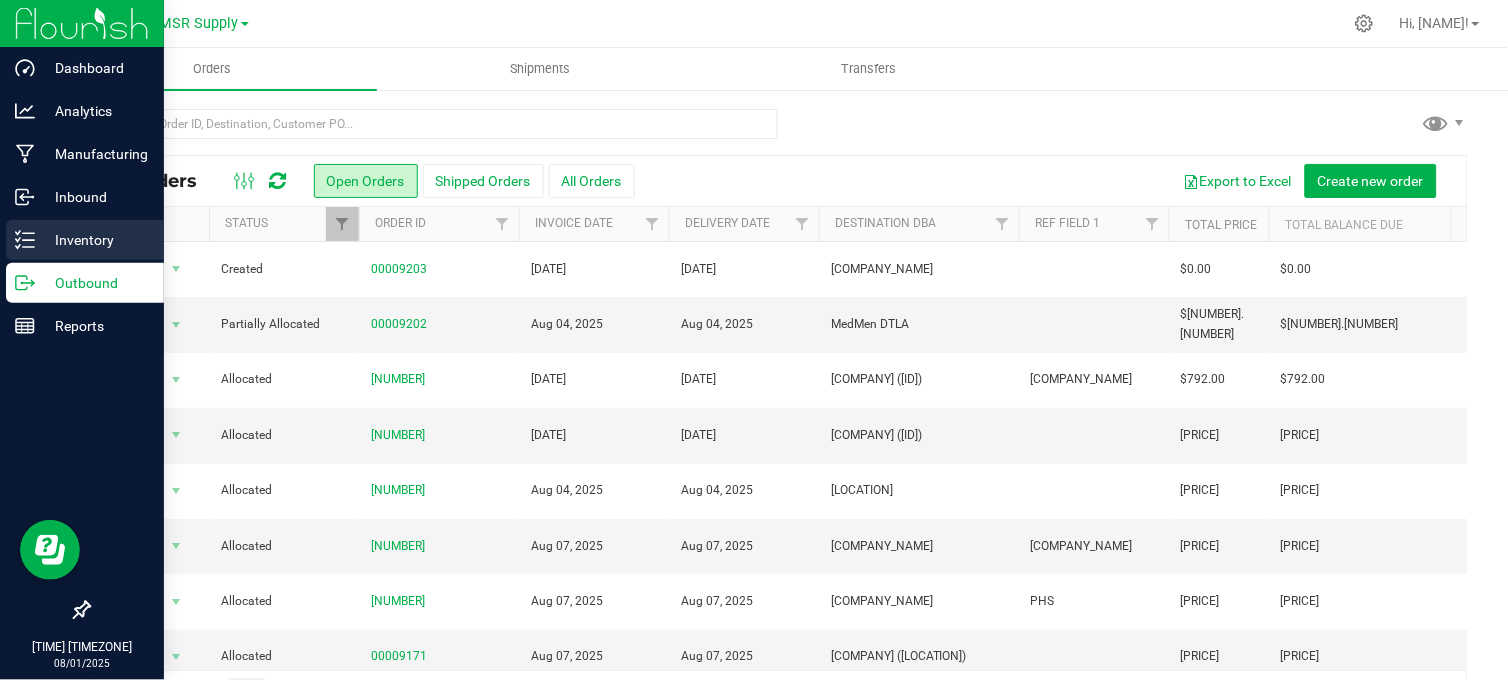 click on "[TIME] [TIMEZONE] [DATE]  [DATE]   Nabis  Hi, [NAME]
Orders
Shipments
Transfers
All Orders" at bounding box center [754, 340] 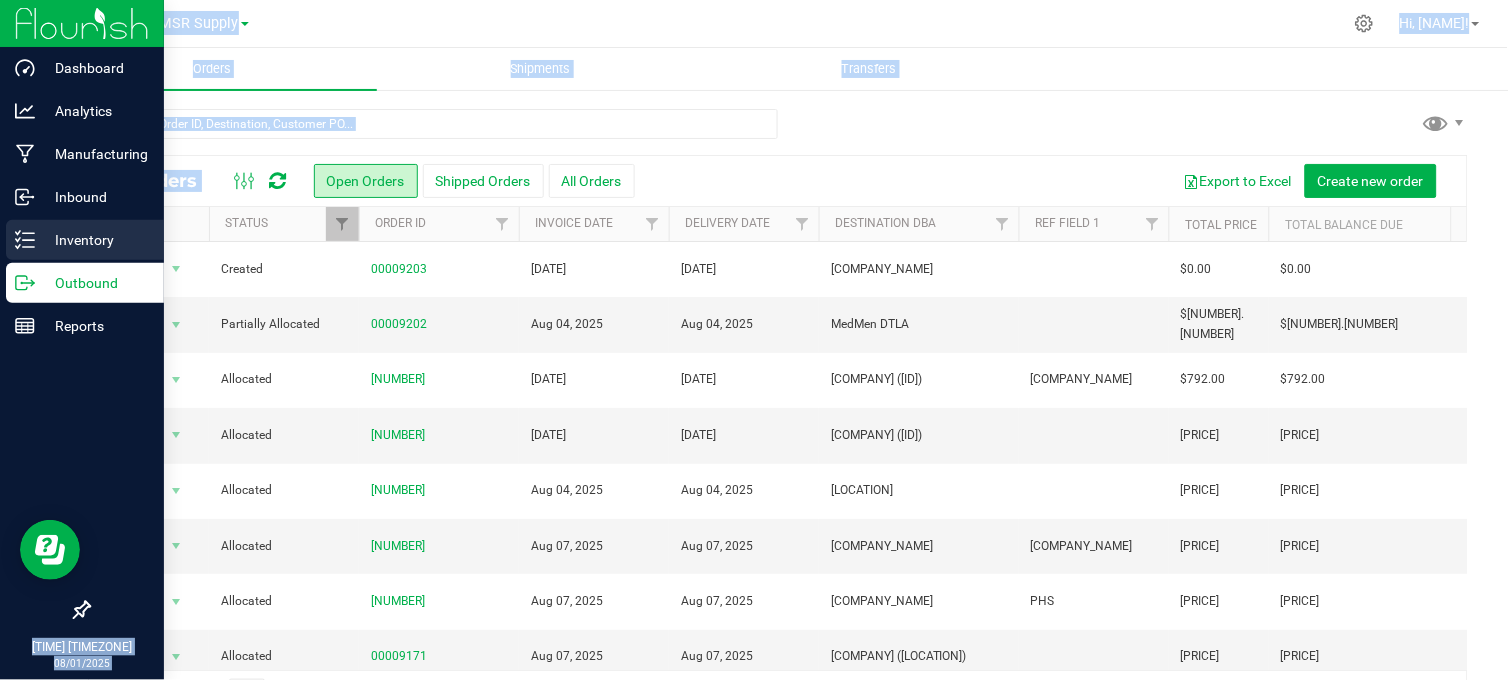 drag, startPoint x: 46, startPoint y: 238, endPoint x: 36, endPoint y: 237, distance: 10.049875 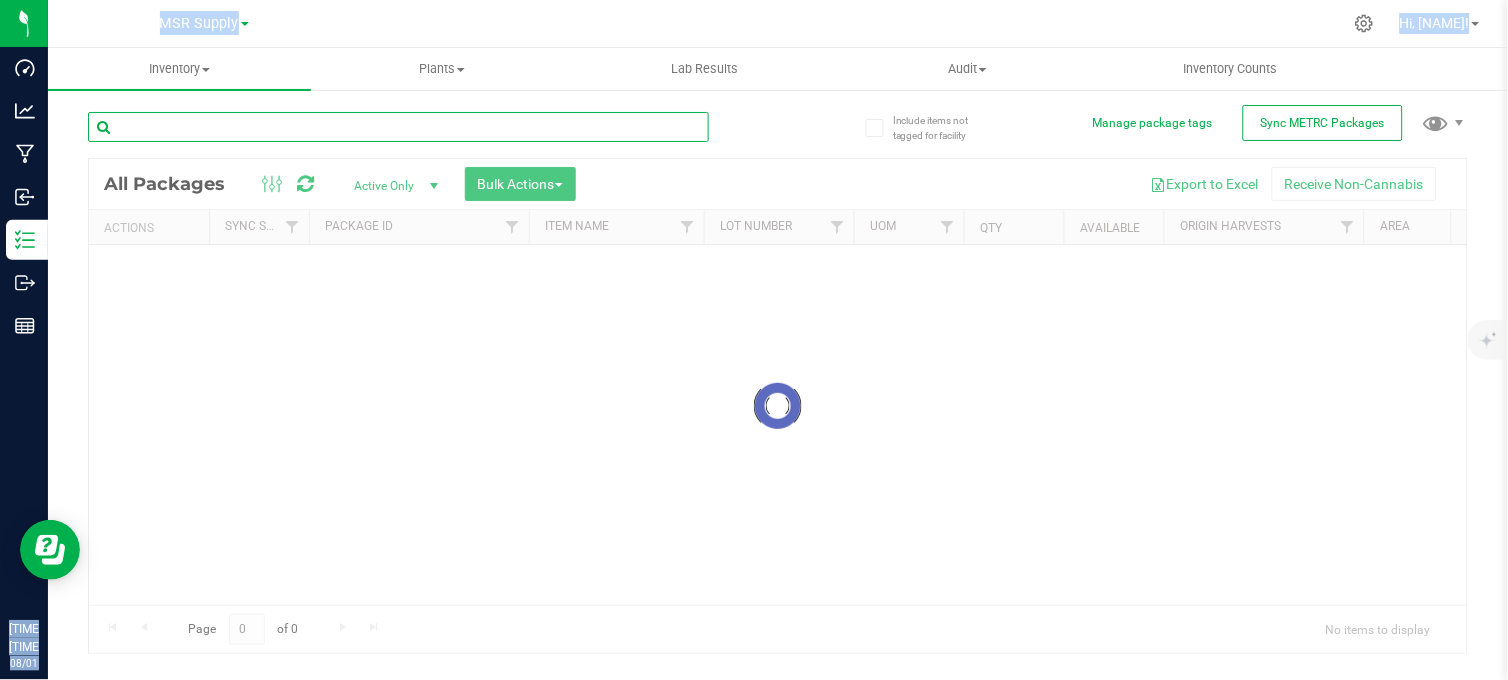 click at bounding box center (398, 127) 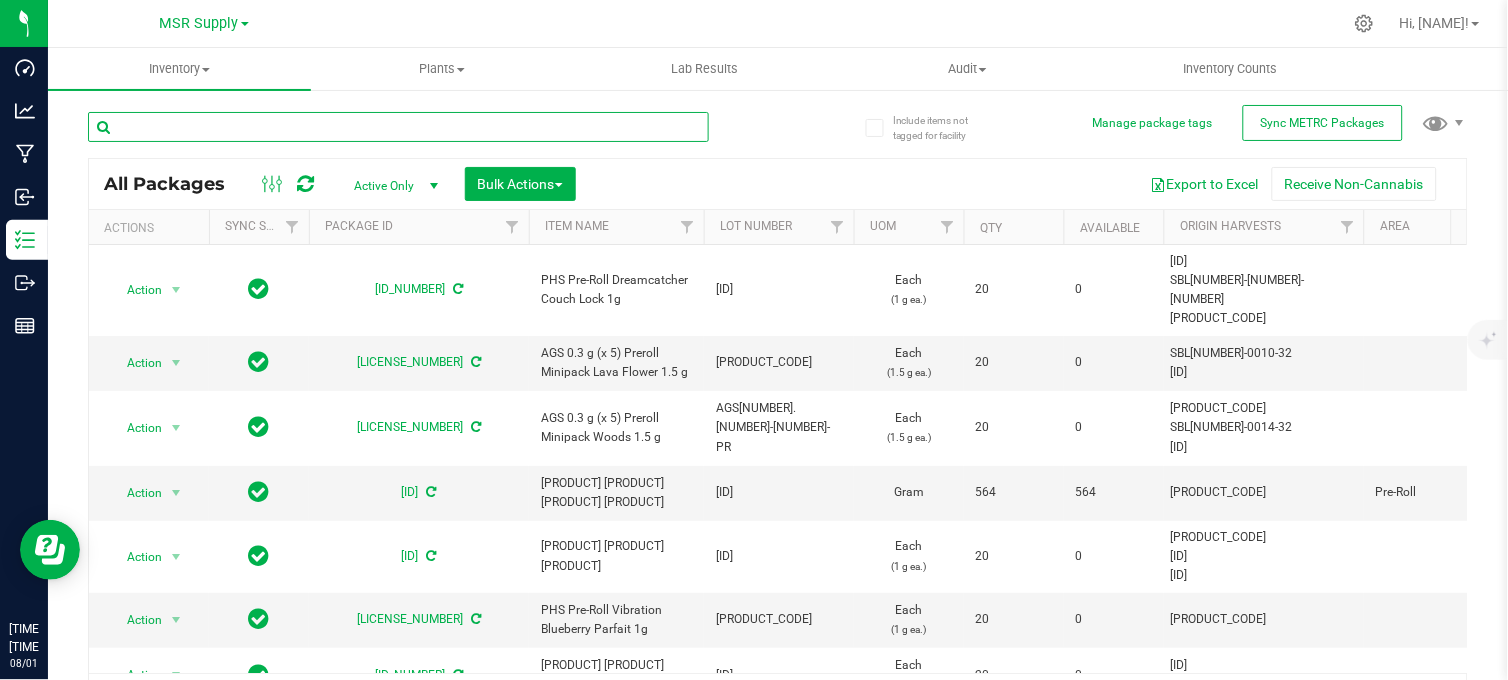 click at bounding box center [398, 127] 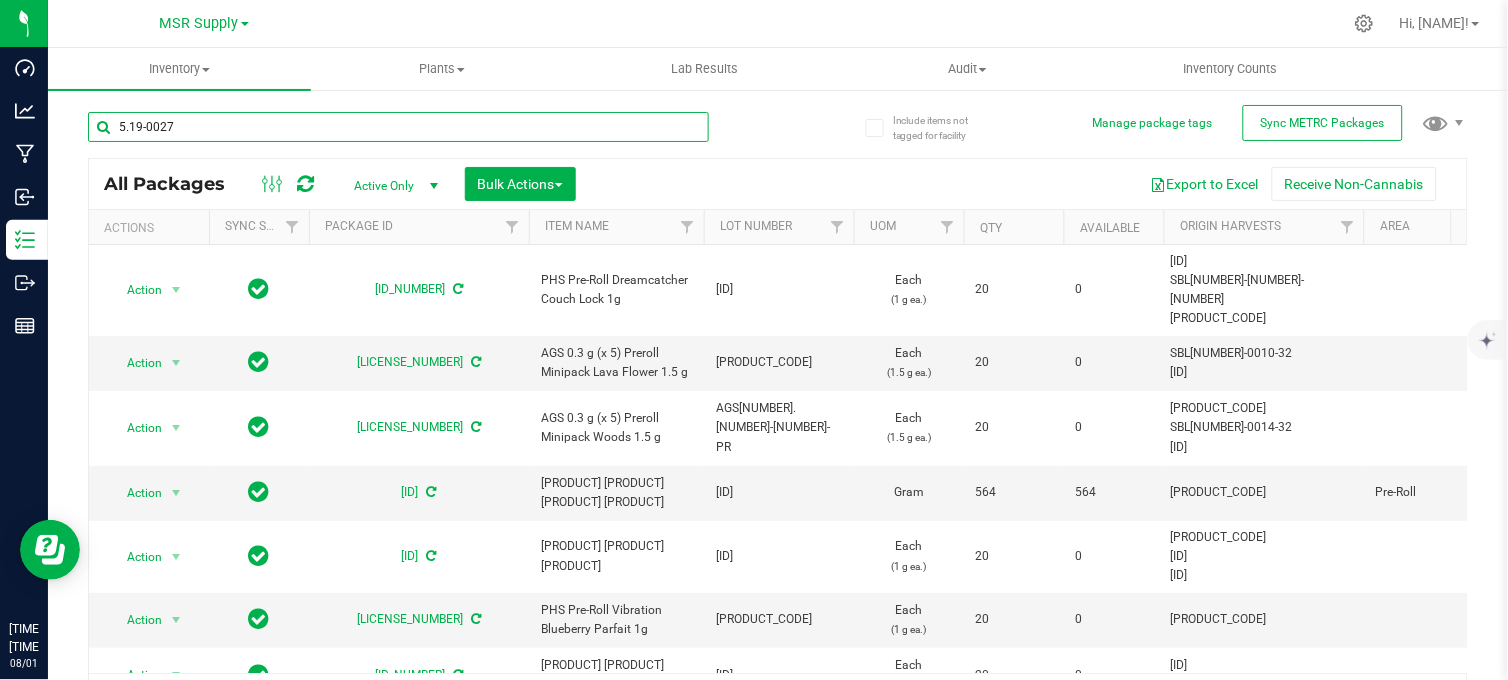 type on "5.19-0027" 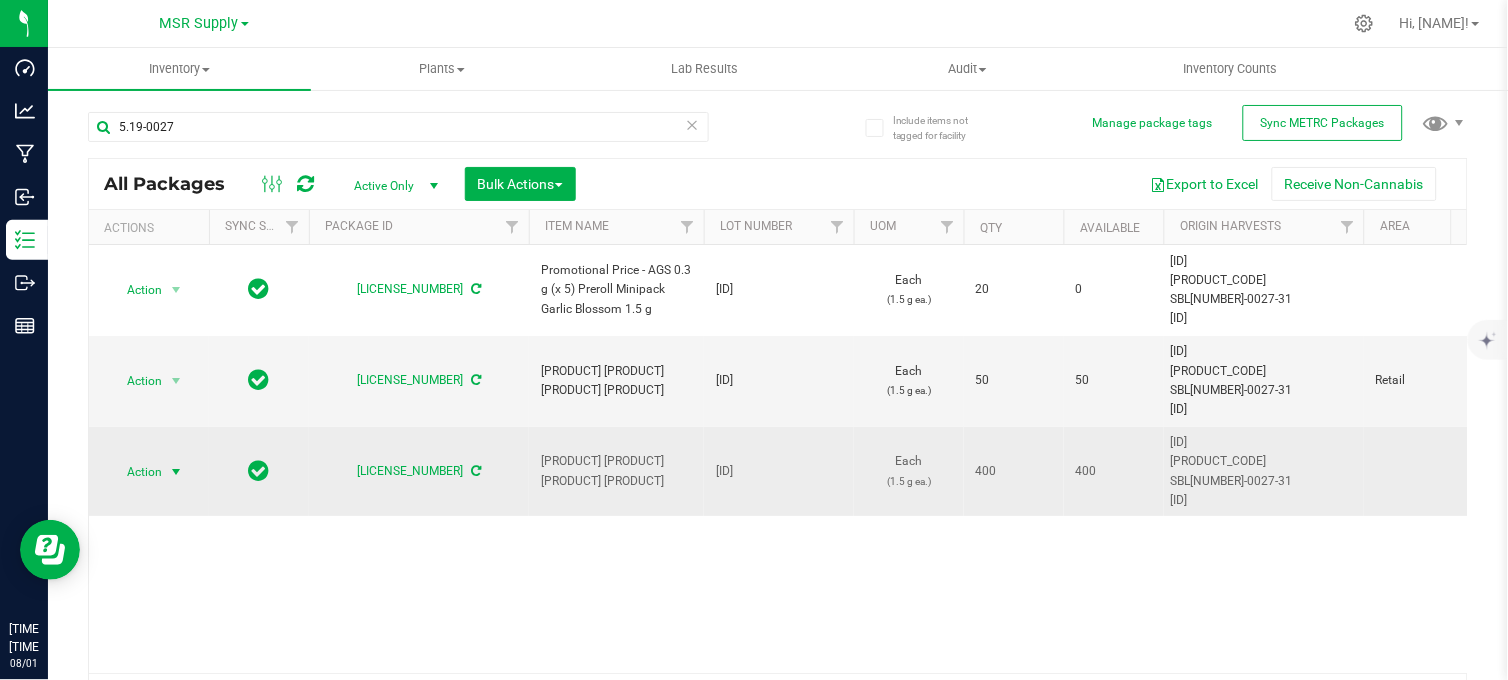 click at bounding box center (176, 472) 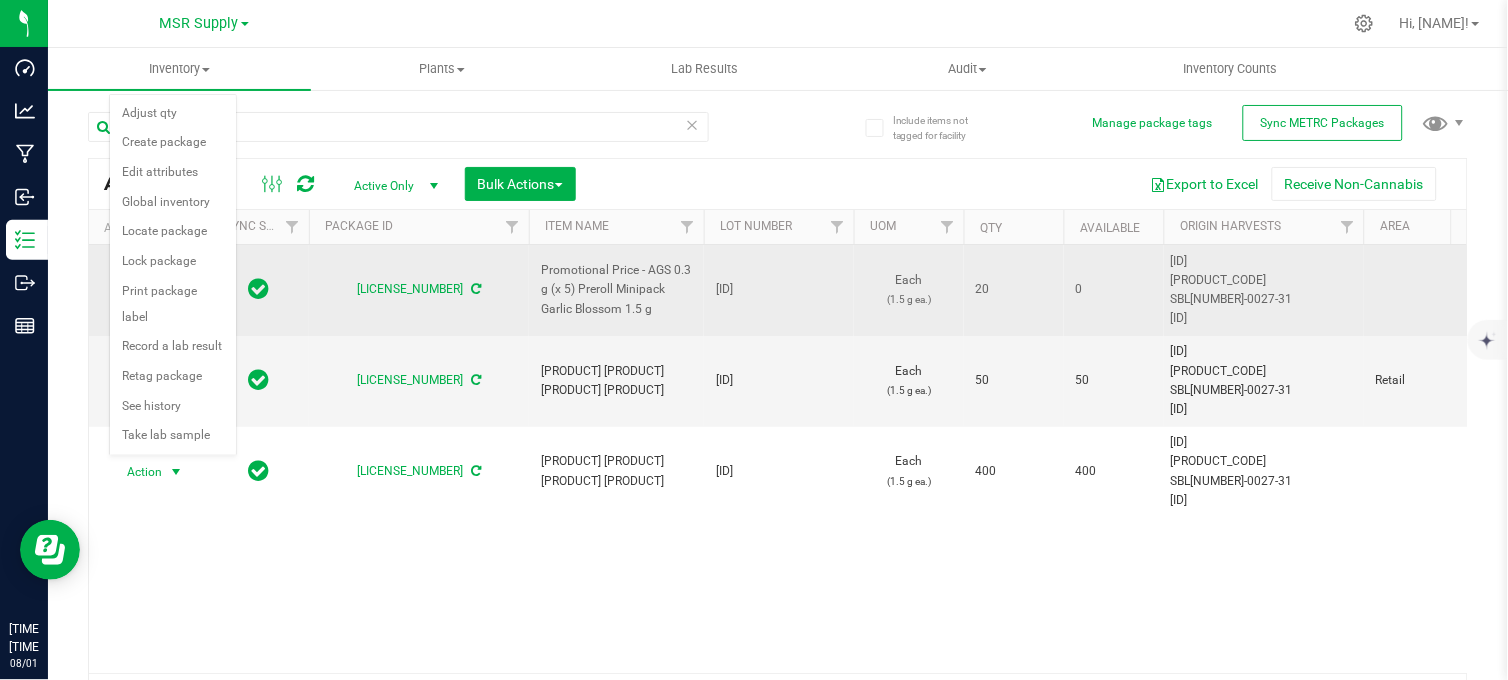 scroll, scrollTop: 0, scrollLeft: 471, axis: horizontal 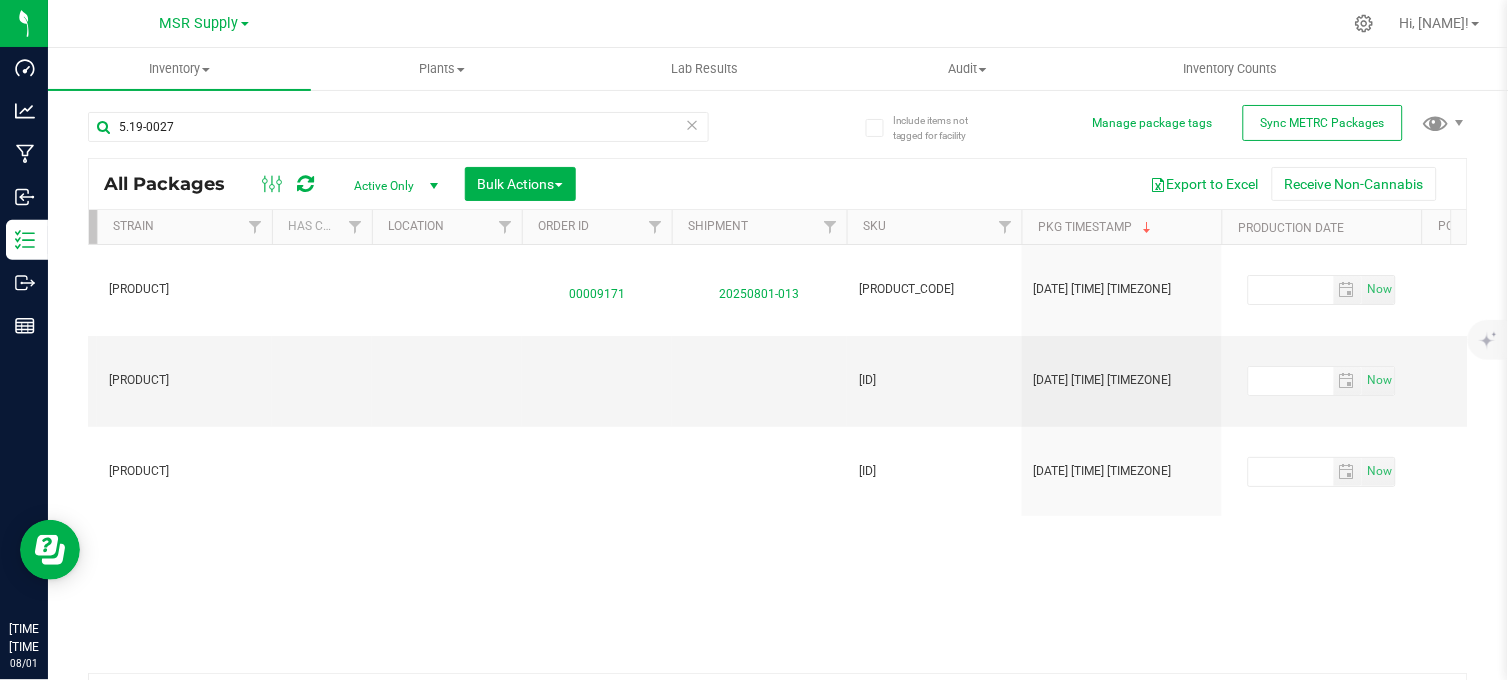 drag, startPoint x: 611, startPoint y: 288, endPoint x: 476, endPoint y: 550, distance: 294.73547 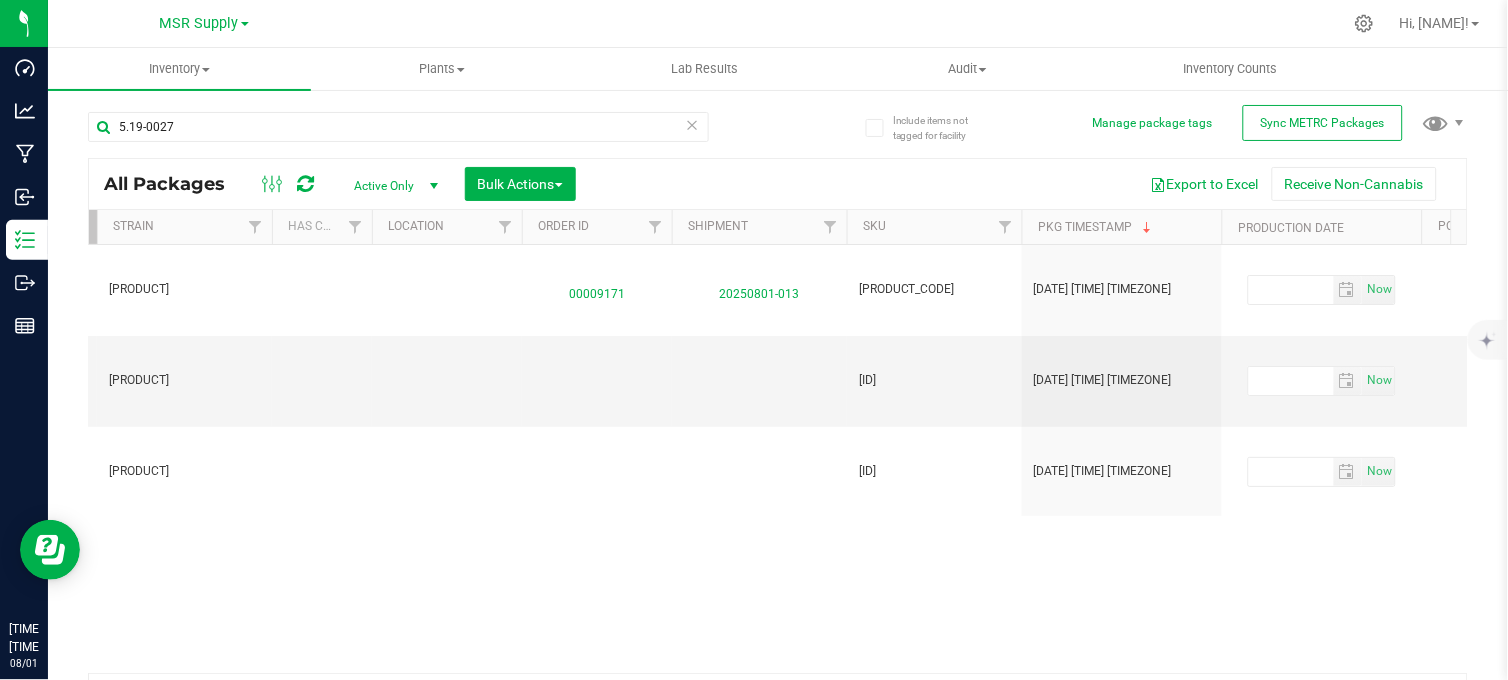 click on "Action Action Edit attributes Global inventory Locate package Print package label See history View package order
[ID_NUMBER]
Promotional Price - AGS 0.3 g (x 5) Preroll Minipack Garlic Blossom 1.5 g
AGS[NUMBER]-[NUMBER]-PR[NUMBER]
Each
(1.5 g ea.)
20
0
SBL[NUMBER]-0027-30 SBL[NUMBER]-0027-31 SBL[NUMBER]-0027-31 SBL[NUMBER]-0027-32
TestPassed
Assigned to order
Garlic Blossom
00009171 [ID_NUMBER]
PROMO-AGS-0027-PR[NUMBER]
[DATE] [TIME] [TIMEZONE]" at bounding box center (778, 459) 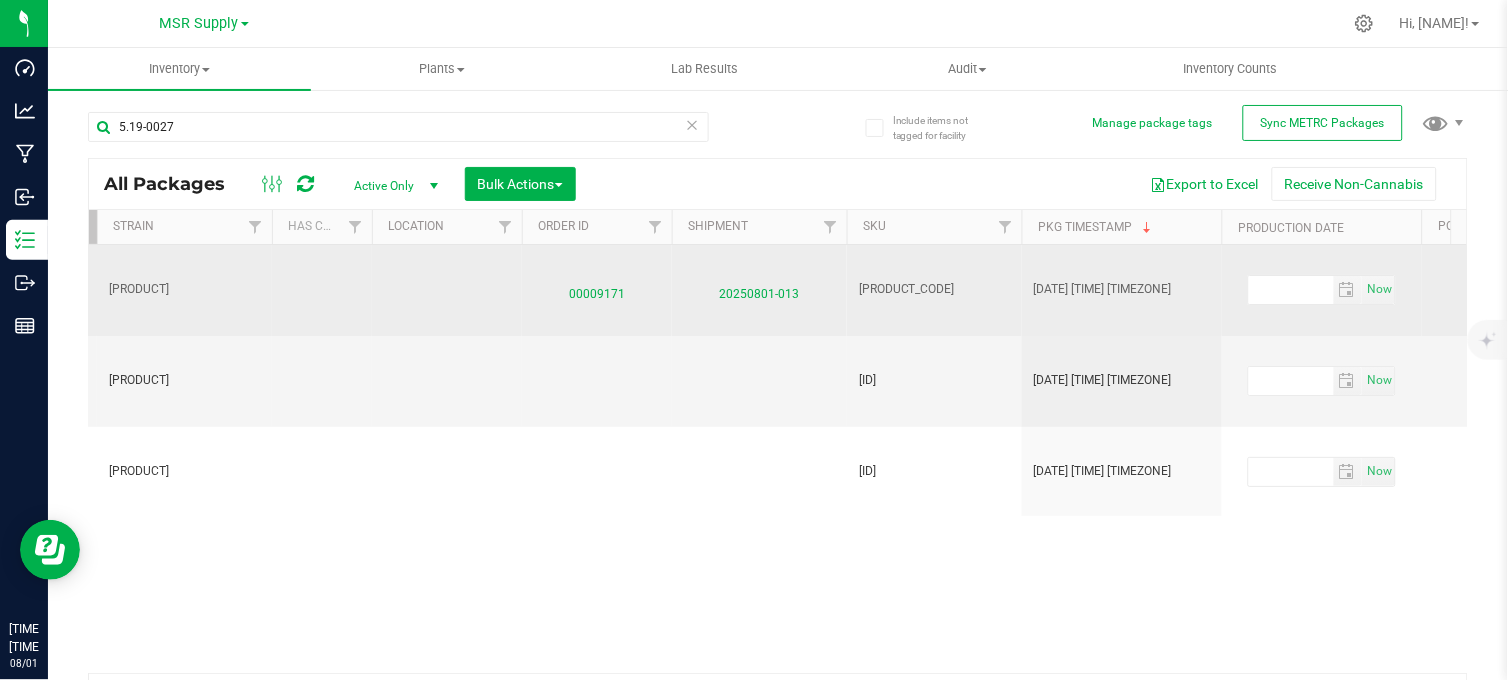click on "00009171" at bounding box center (597, 289) 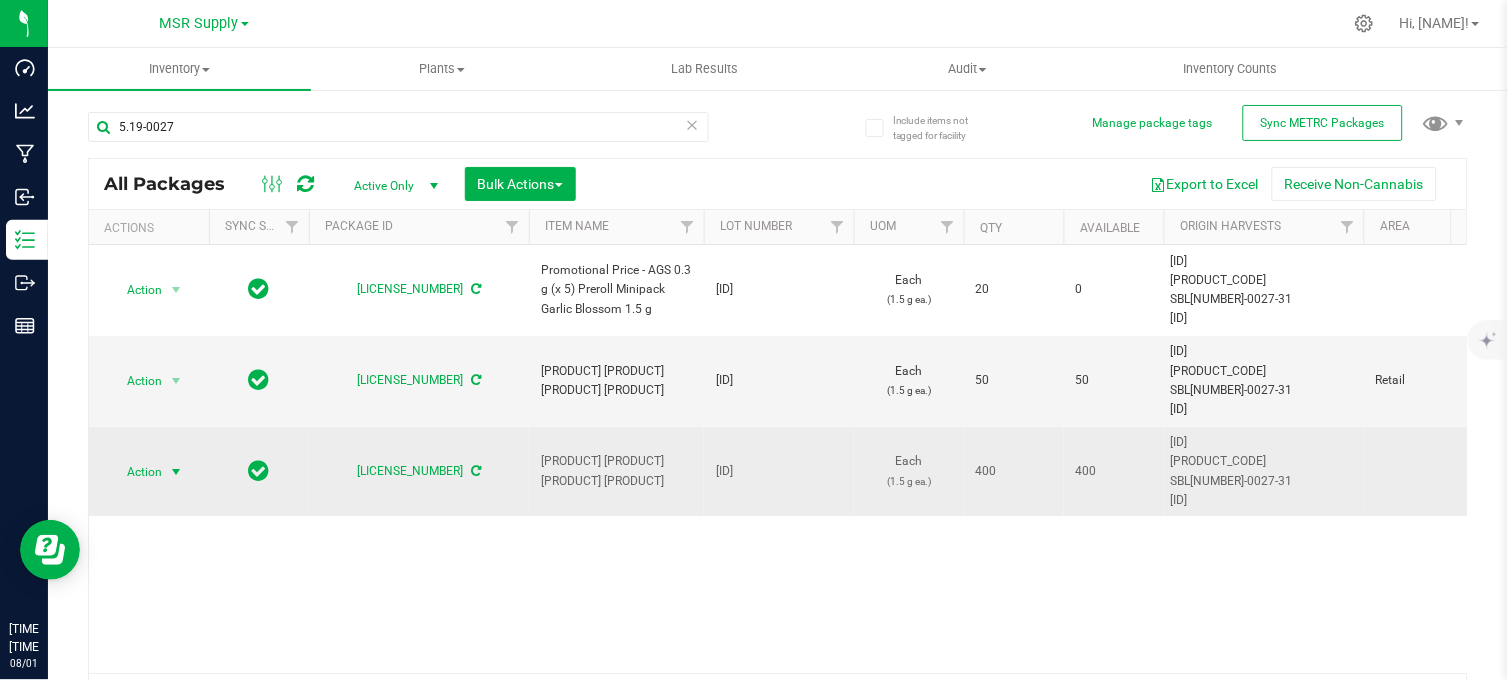 drag, startPoint x: 172, startPoint y: 475, endPoint x: 176, endPoint y: 494, distance: 19.416489 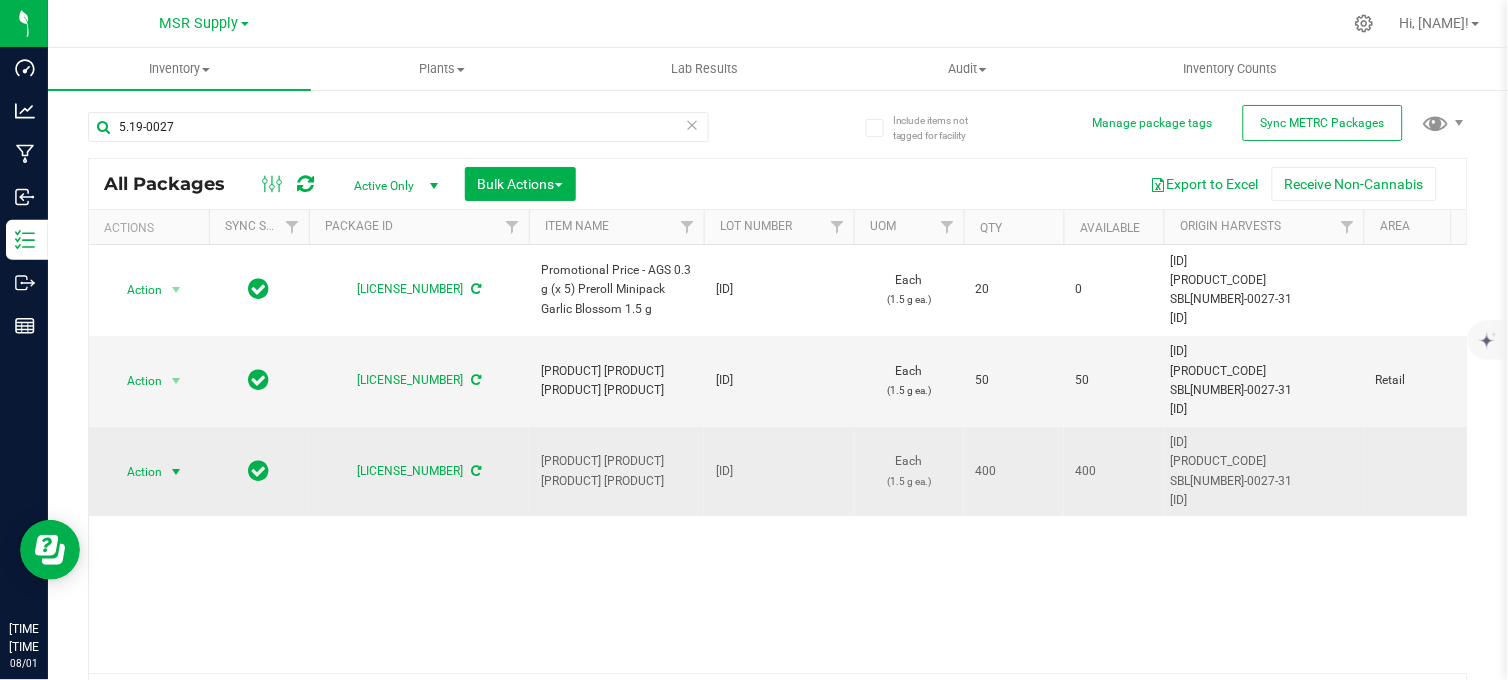 click at bounding box center (176, 472) 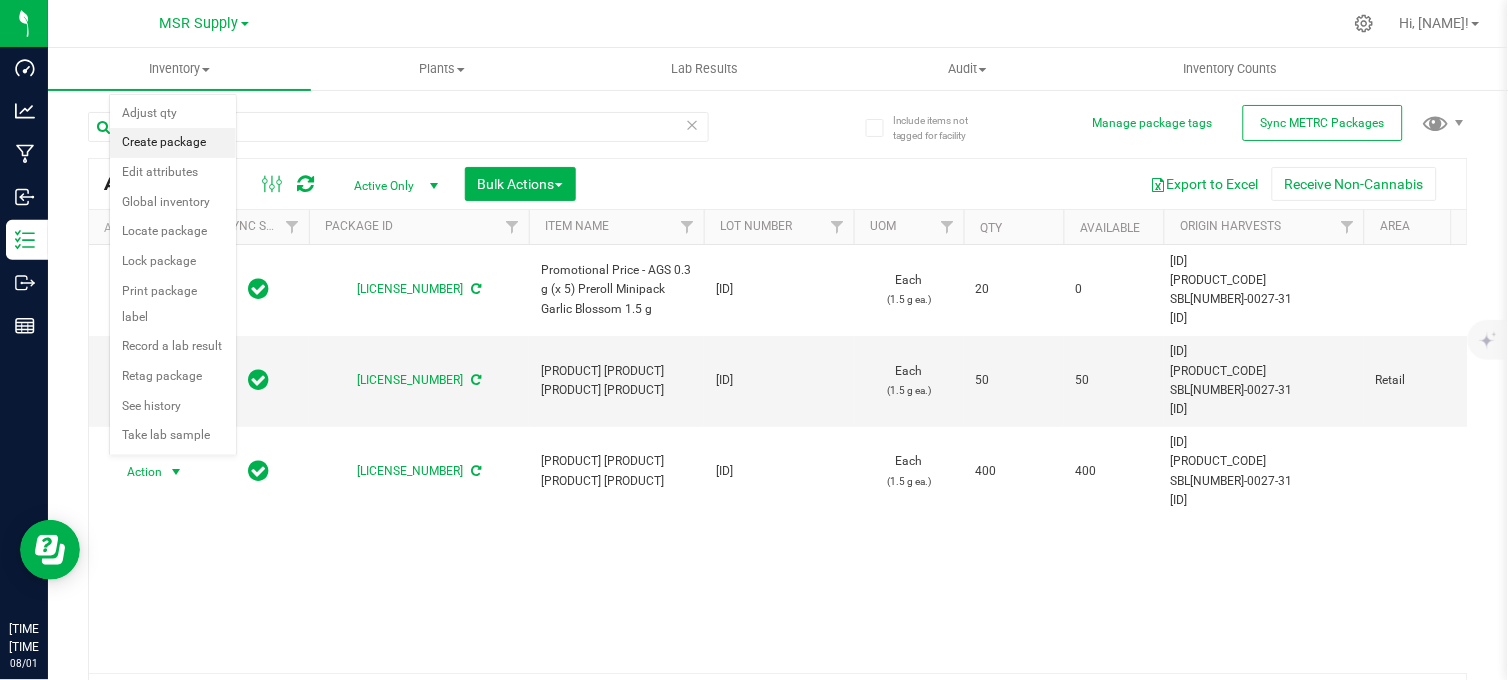 click on "Create package" at bounding box center (173, 143) 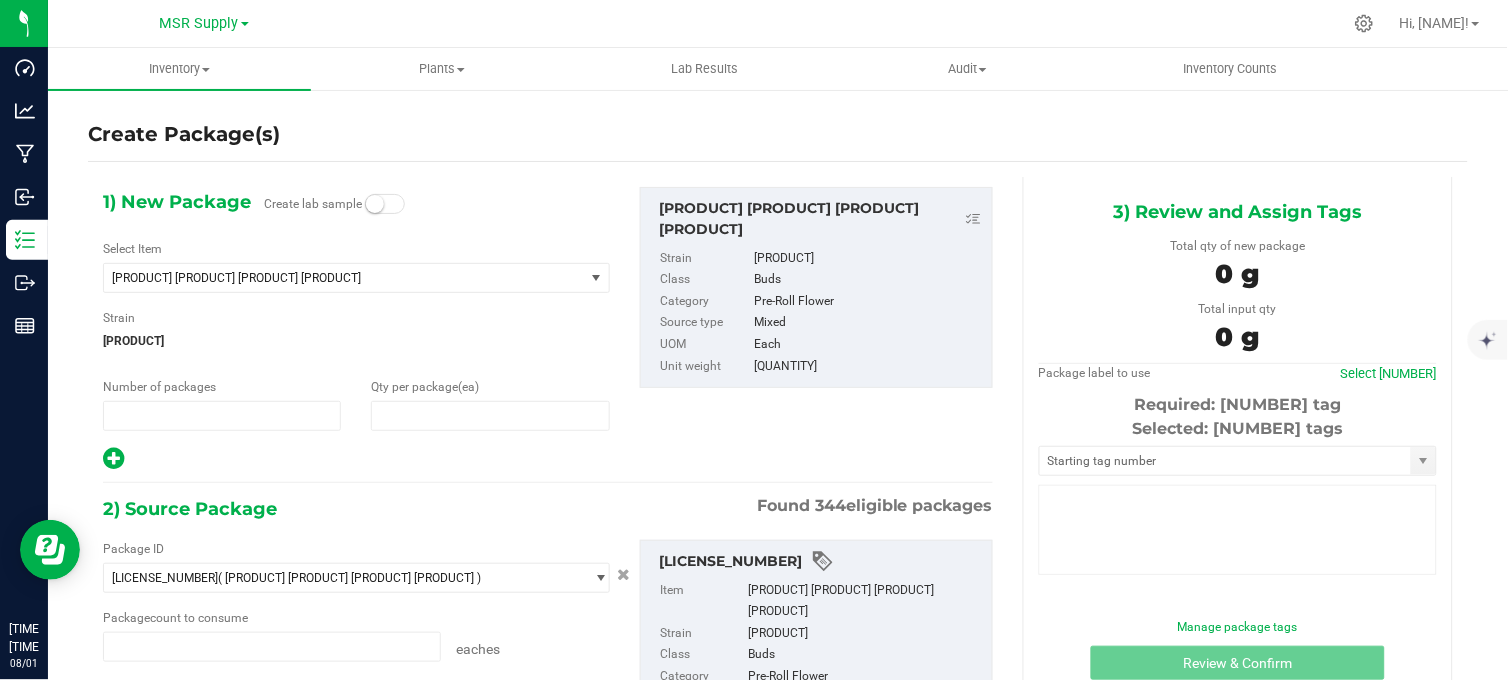type on "1" 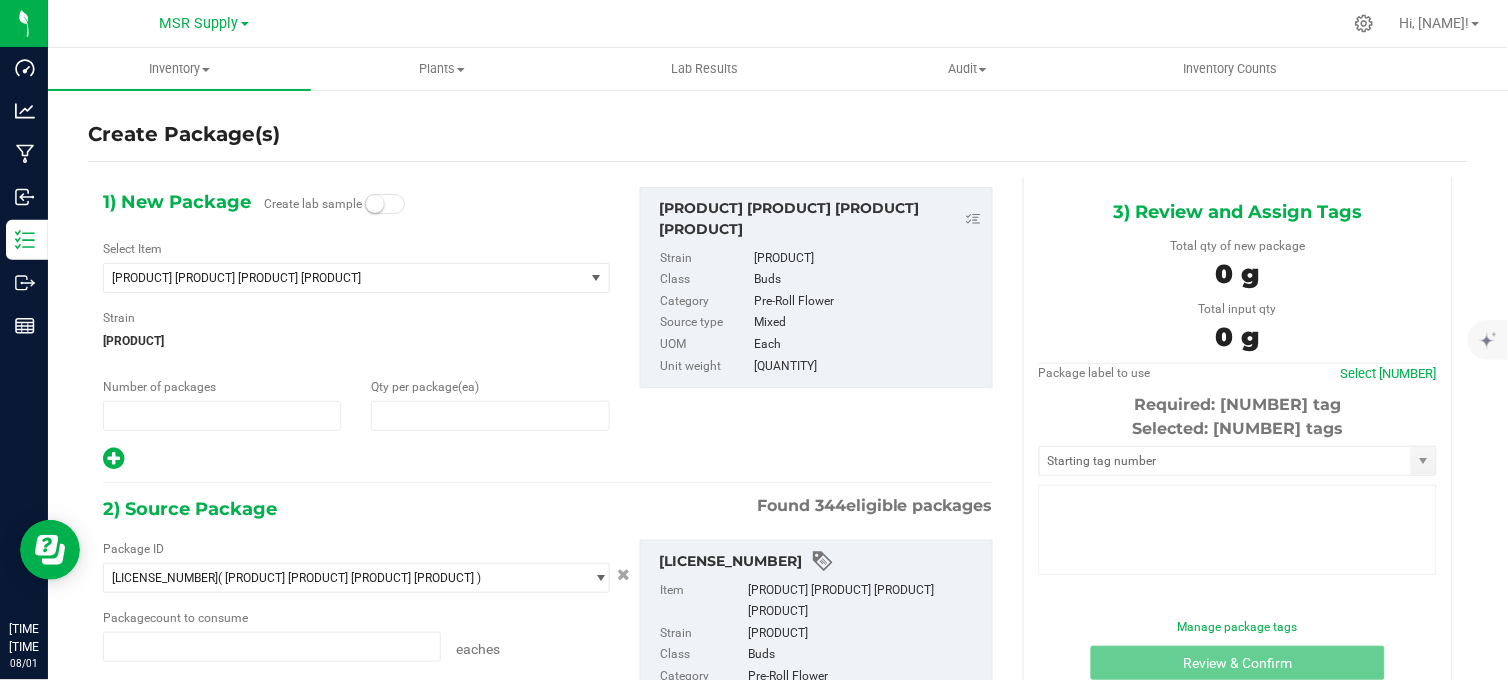 type on "0" 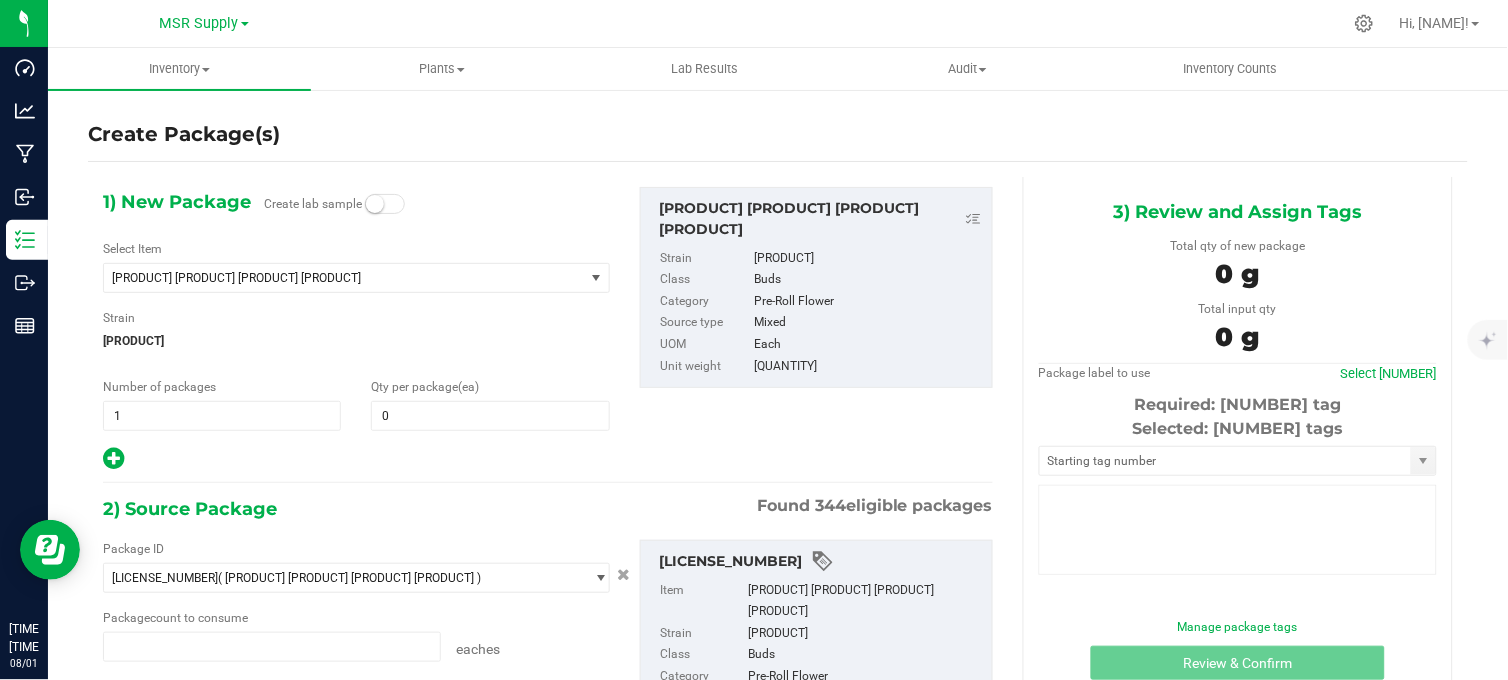 type on "0 ea" 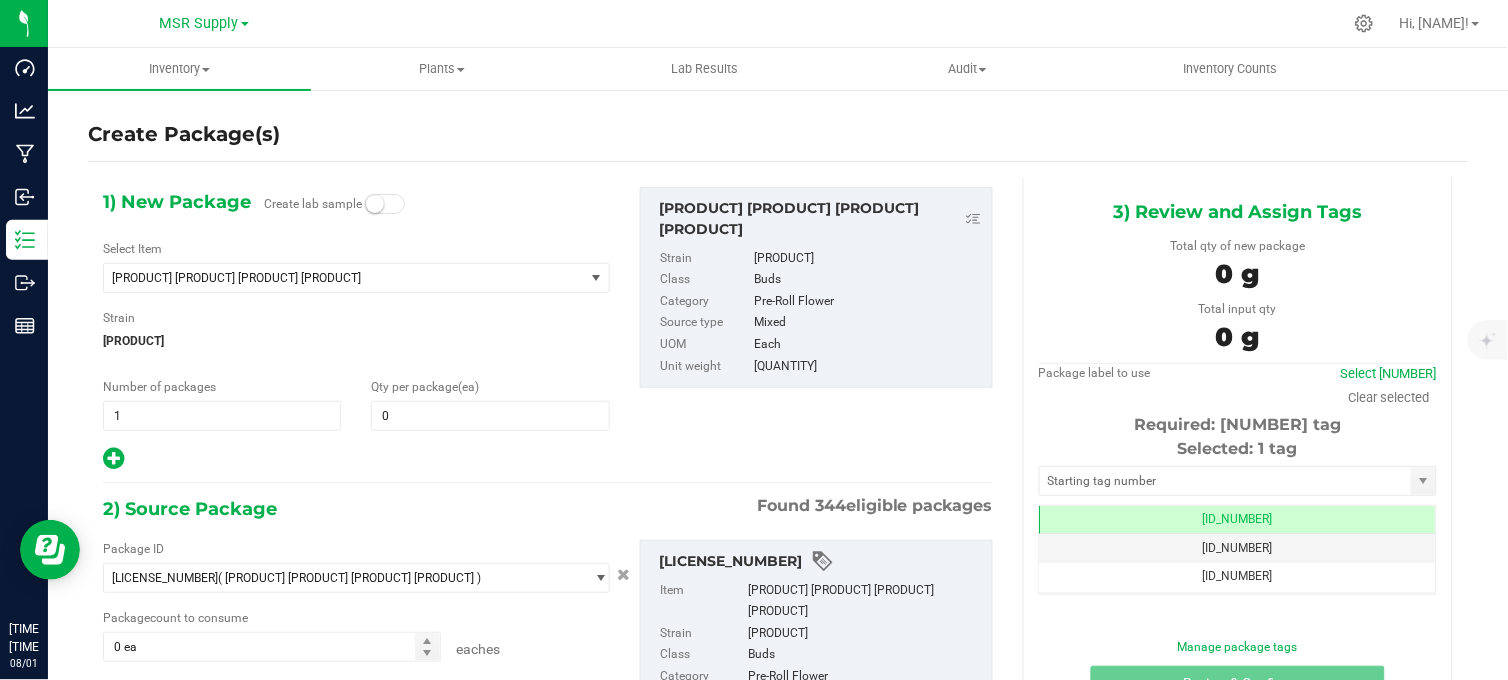 type 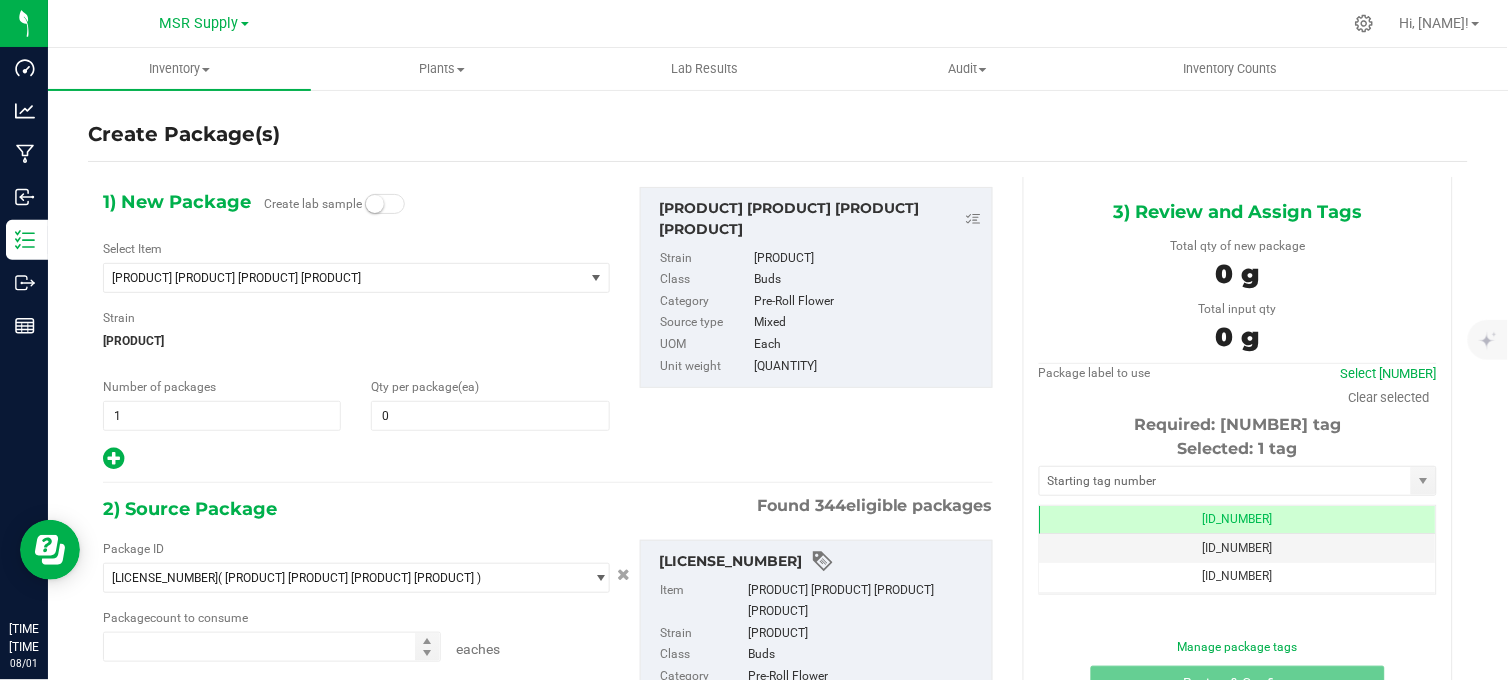 scroll, scrollTop: 0, scrollLeft: -1, axis: horizontal 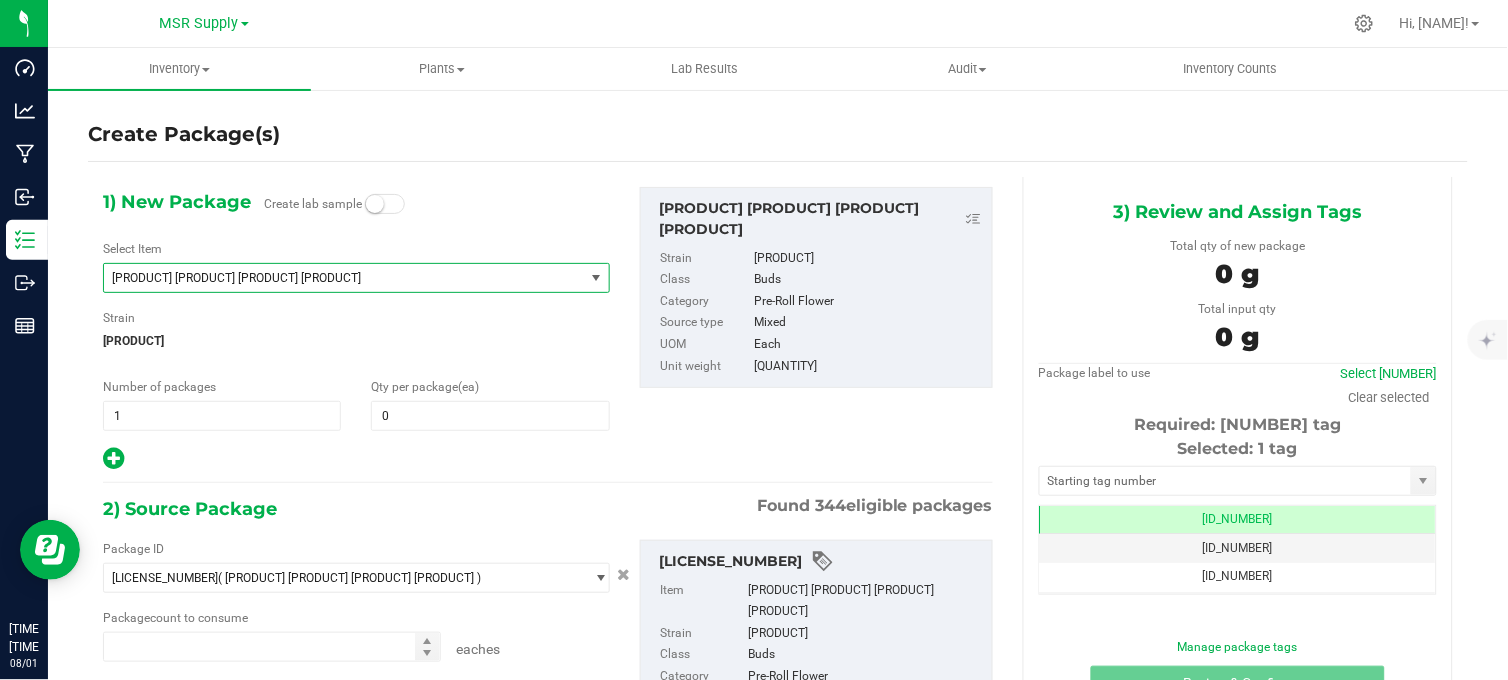 click on "[PRODUCT] [PRODUCT] [PRODUCT] [PRODUCT]" at bounding box center [334, 278] 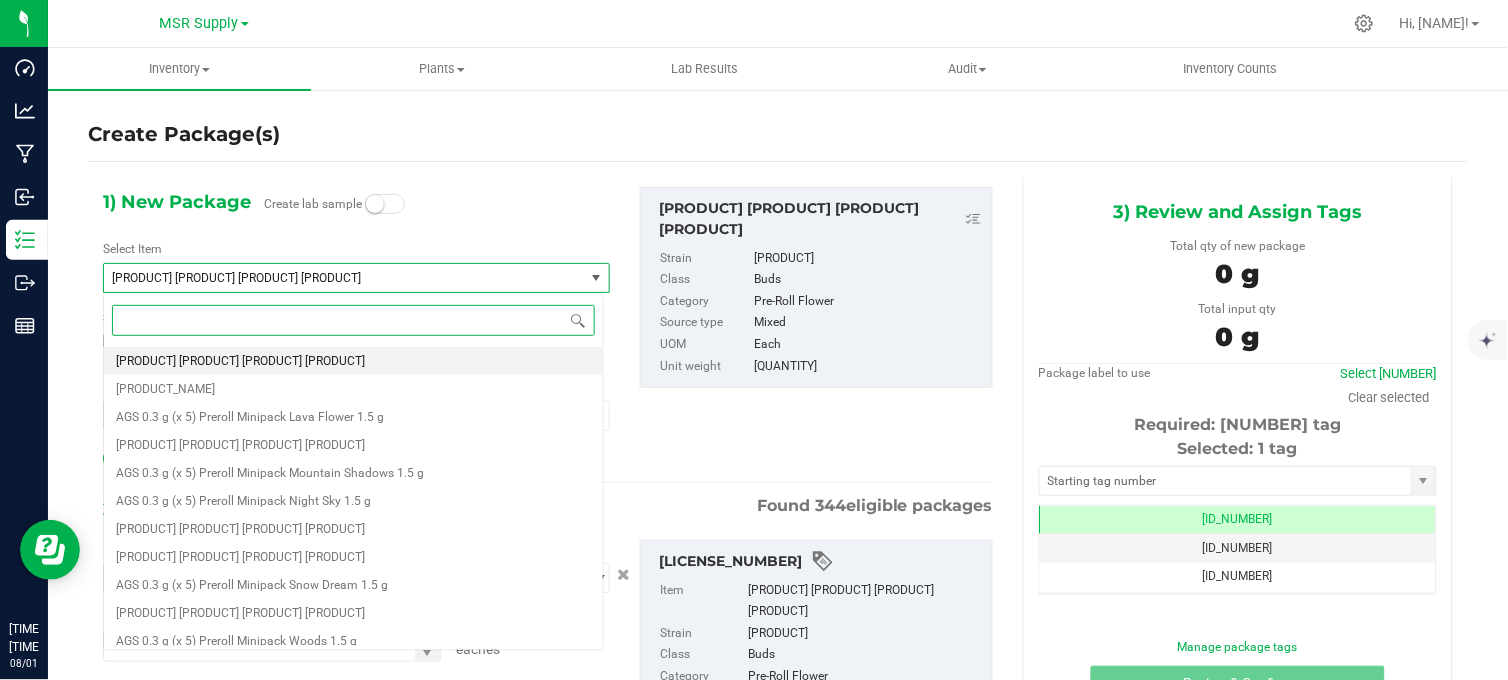 paste on "Promotional Price - AGS 0.3 g (x 5) Preroll Minipack Garlic Blossom 1.5 g" 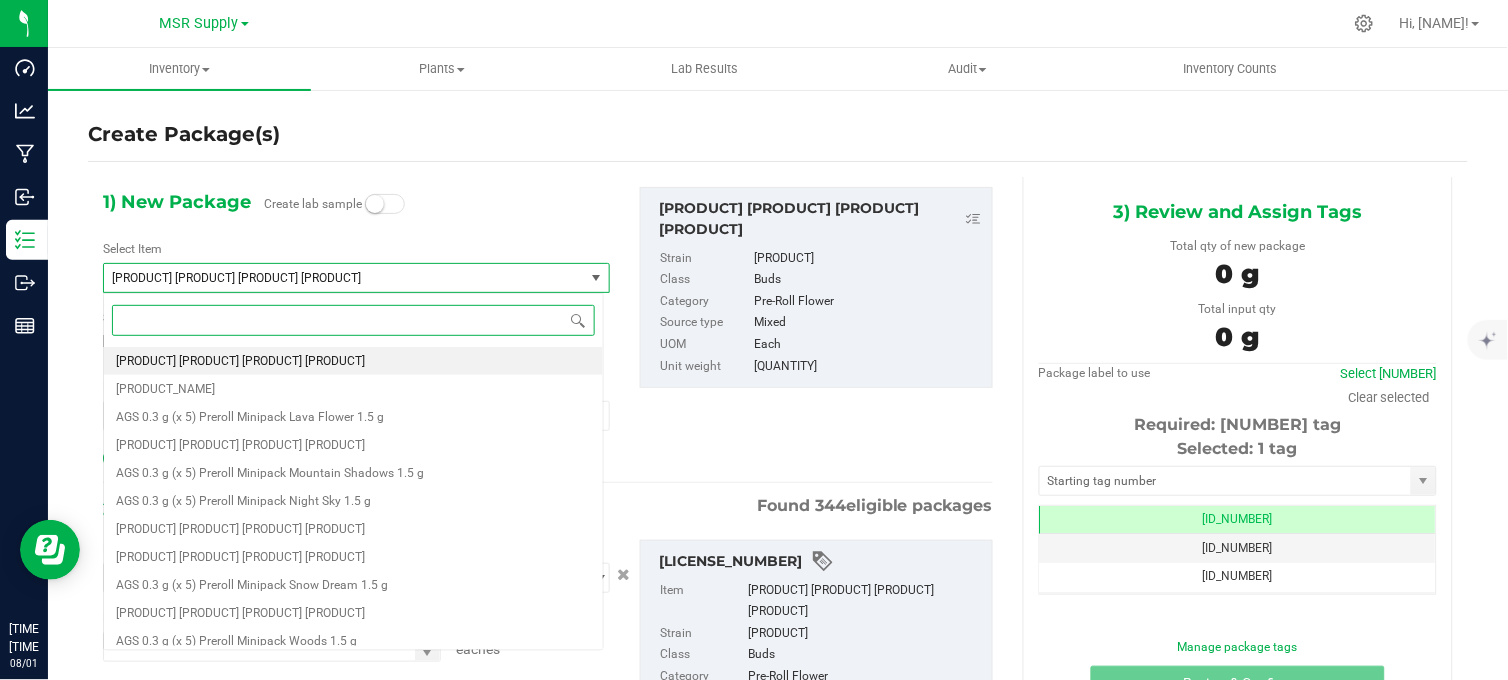 type on "Promotional Price - AGS 0.3 g (x 5) Preroll Minipack Garlic Blossom 1.5 g" 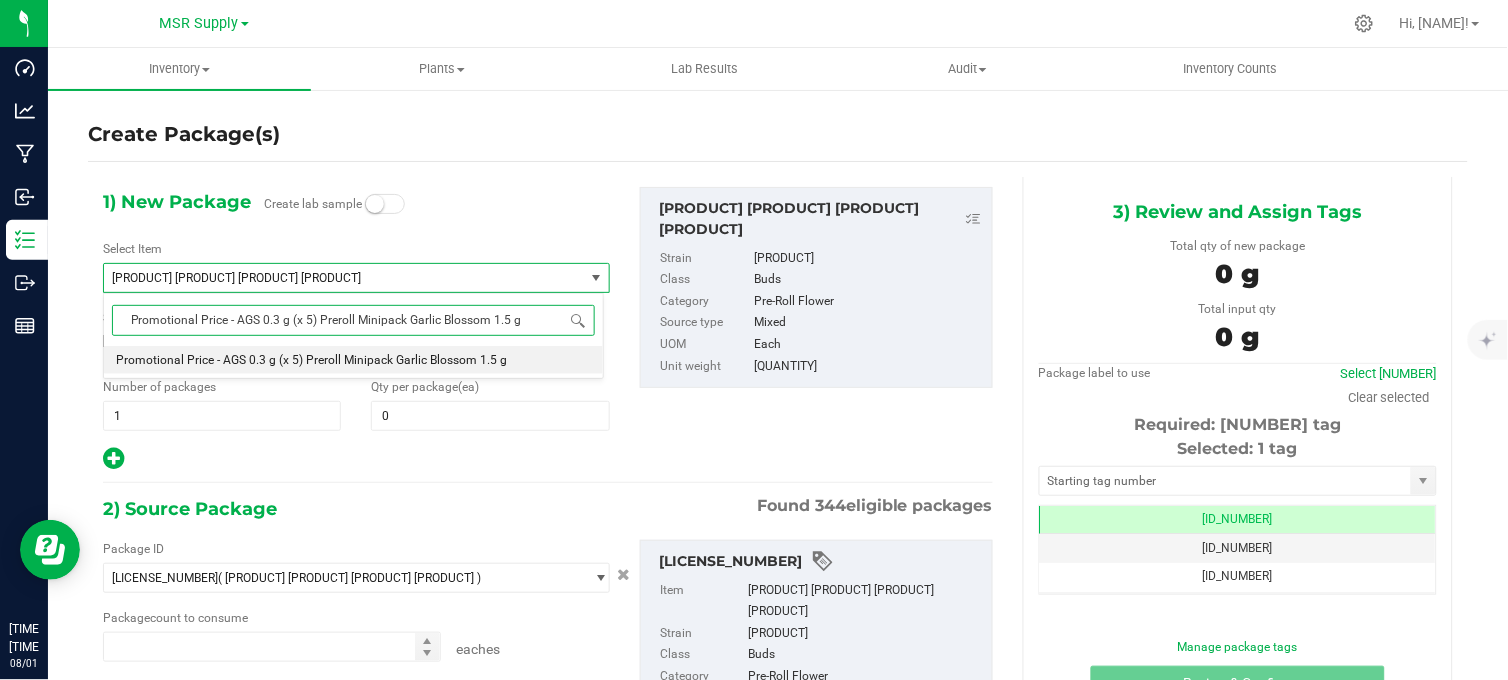 click on "Promotional Price - AGS 0.3 g (x 5) Preroll Minipack Garlic Blossom 1.5 g" at bounding box center (353, 360) 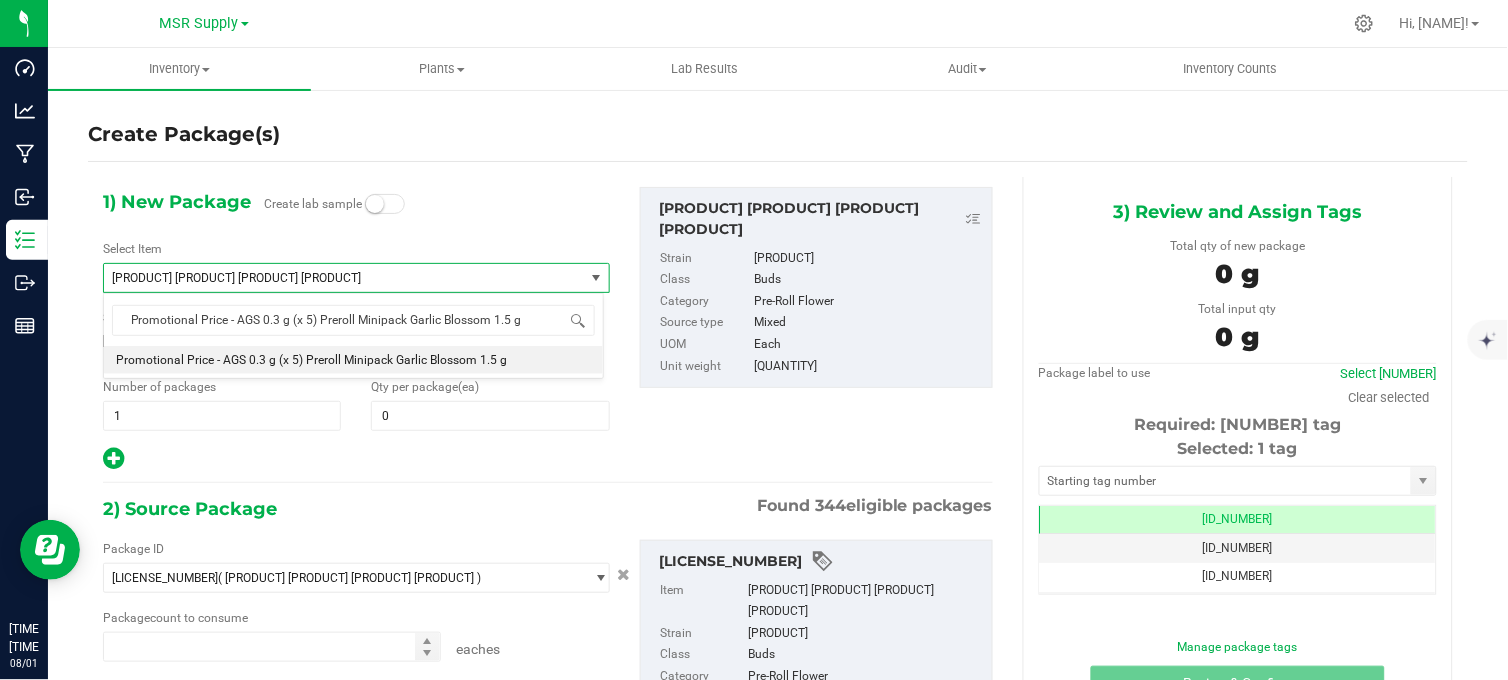 type 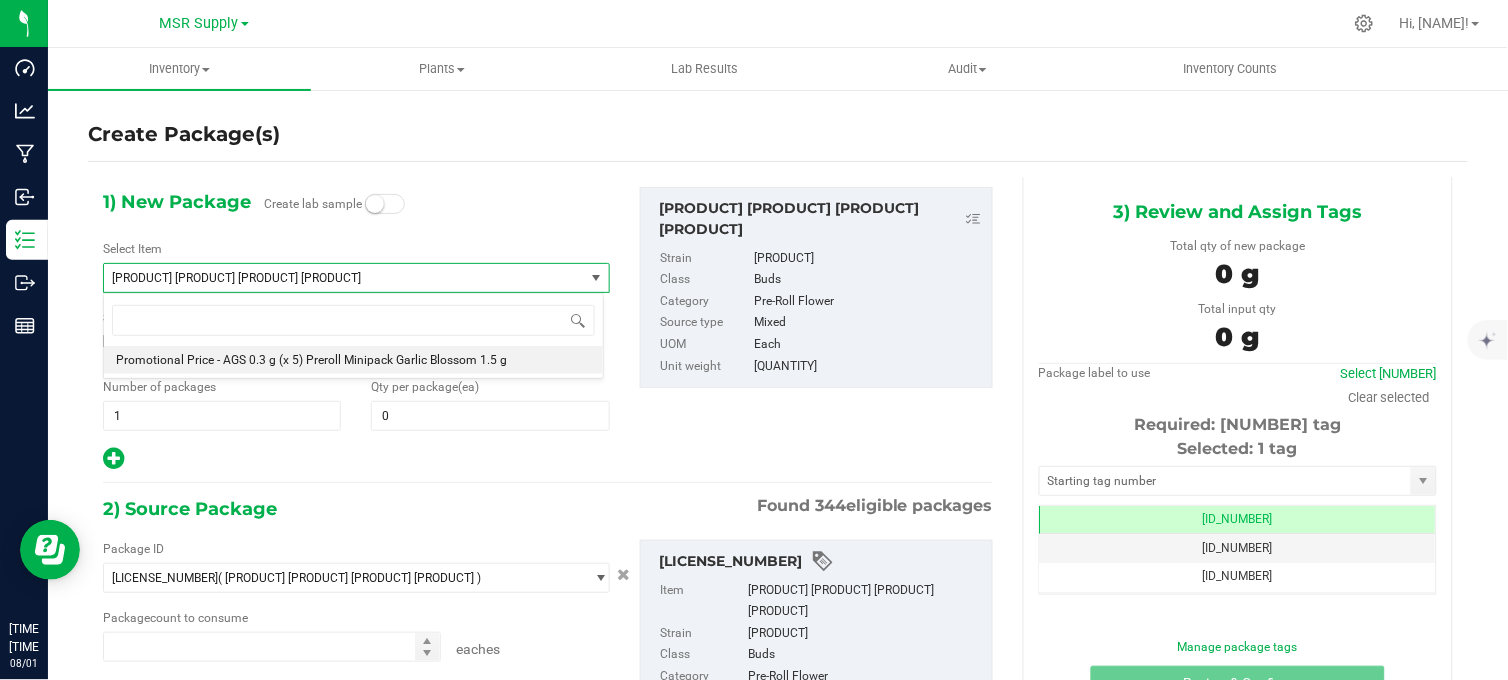 type on "0" 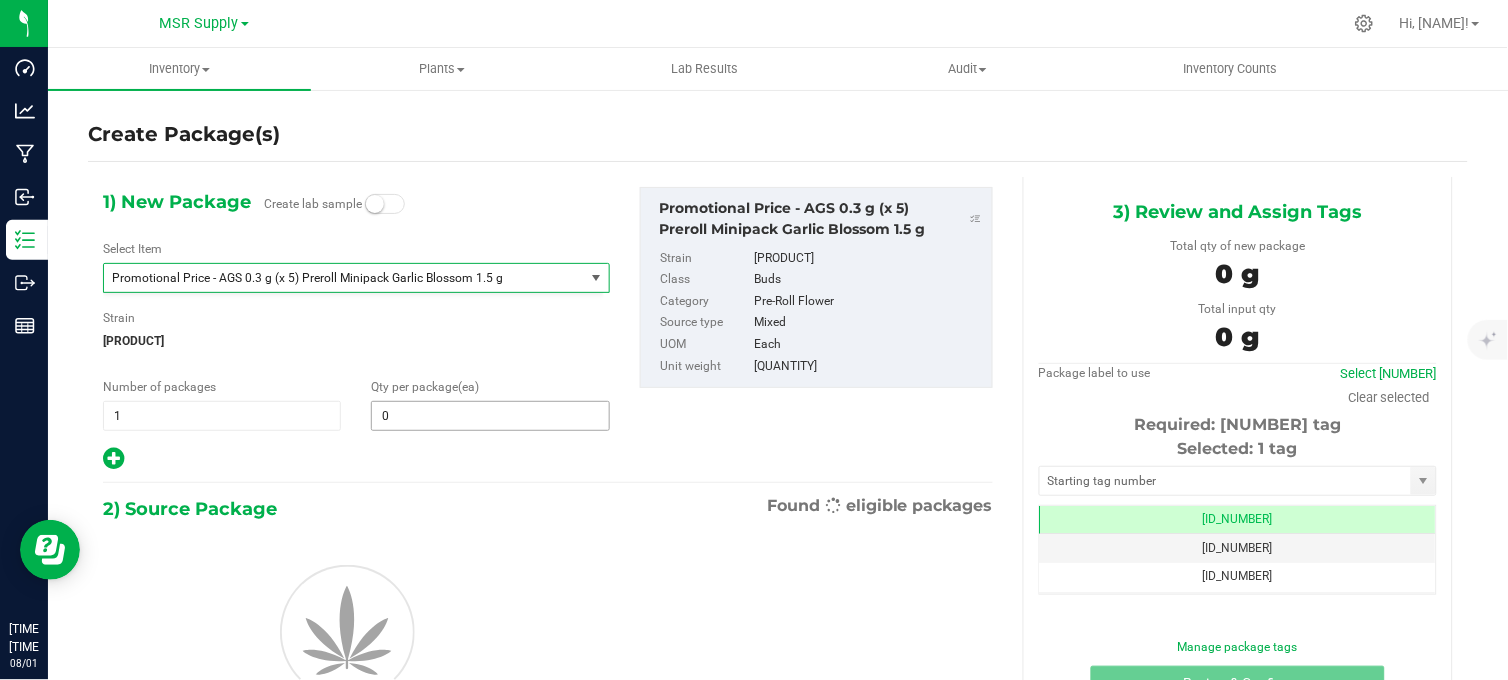 click on "0 0" at bounding box center (490, 416) 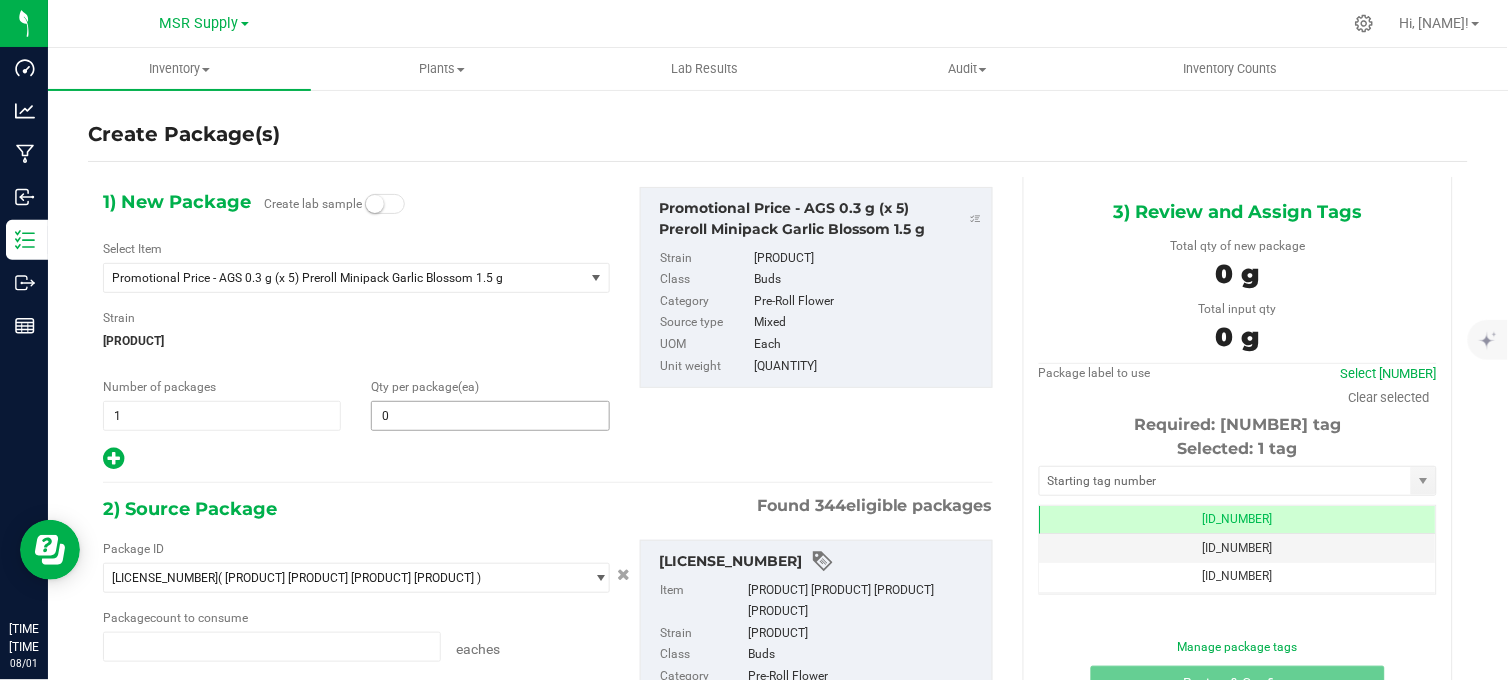 type on "0 ea" 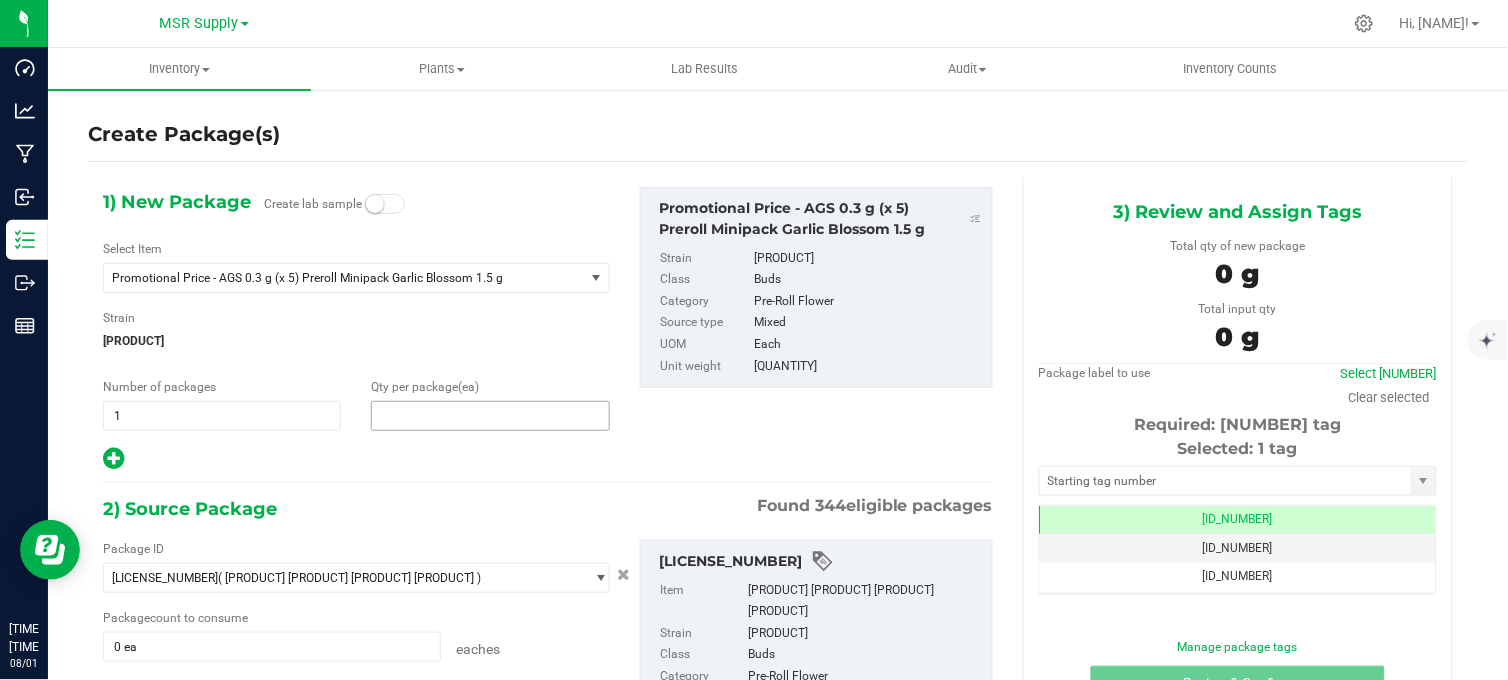 click at bounding box center [490, 416] 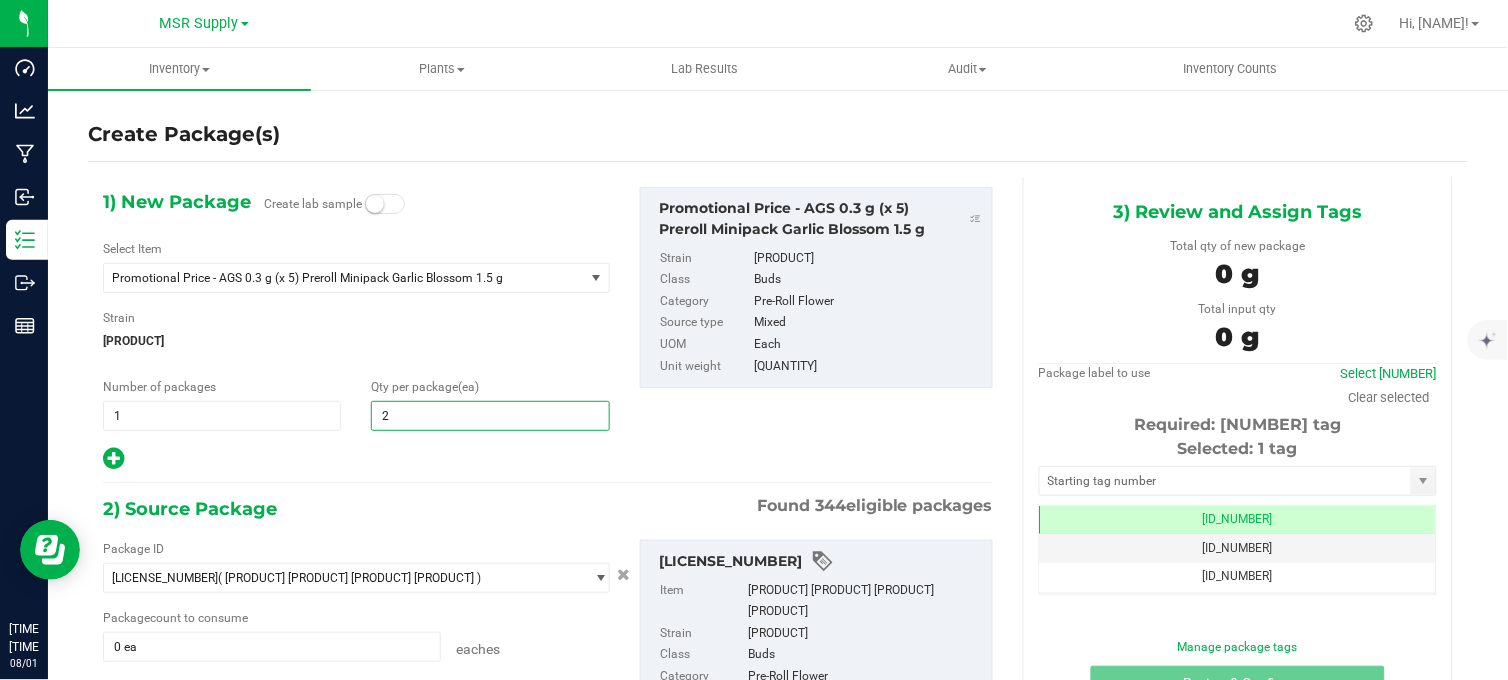 type on "20" 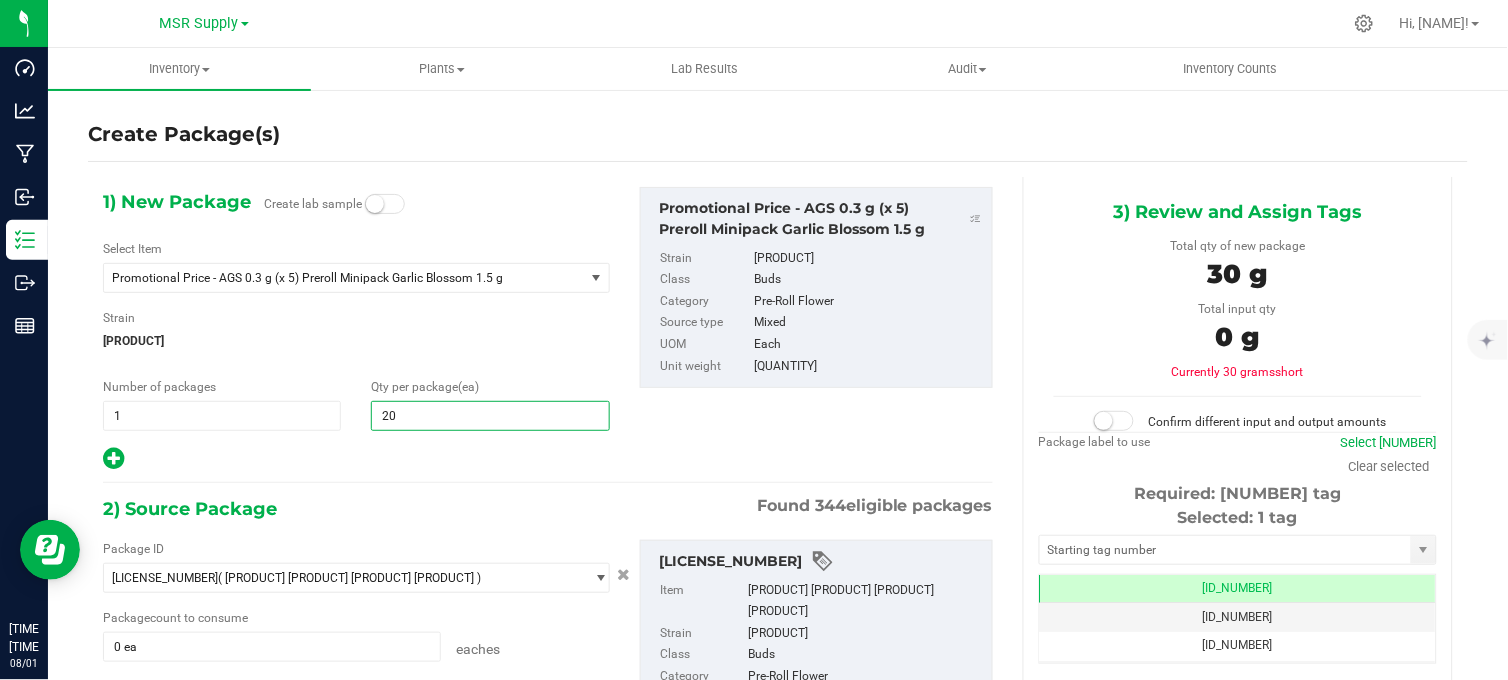 type on "20" 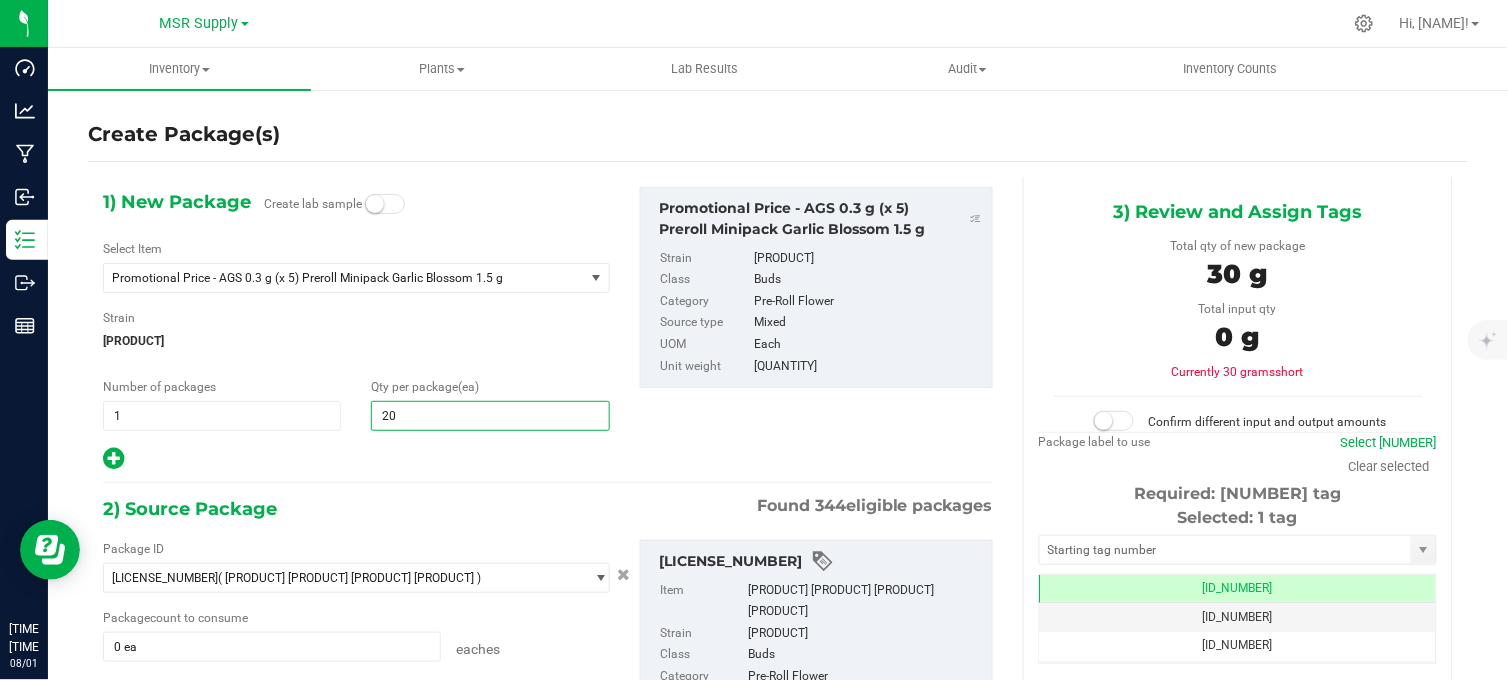 click on "New Package Create lab sample Select Item Promotional Price - [PRODUCT_NAME] [BRAND_NAME] [PRODUCT_NAME] [PRODUCT_NAME] [PRODUCT_NAME] [PRODUCT_NAME] [PRODUCT_NAME] [PRODUCT_NAME] [PRODUCT_NAME] [PRODUCT_NAME] [PRODUCT_NAME] [PRODUCT_NAME] [PRODUCT_NAME] [PRODUCT_NAME] [PRODUCT_NAME] [PRODUCT_NAME] [PRODUCT_NAME] [PRODUCT_NAME] [PRODUCT_NAME] [PRODUCT_NAME] [PRODUCT_NAME]" at bounding box center [548, 513] 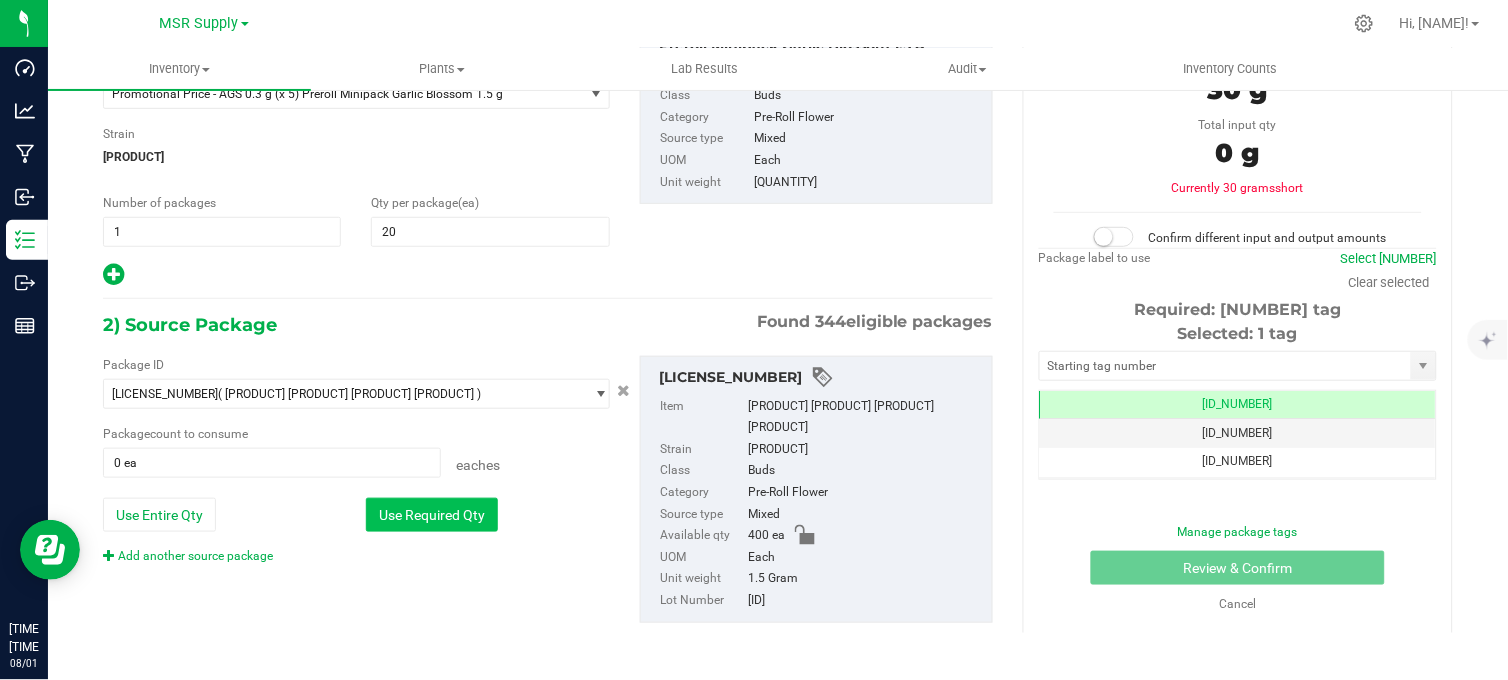 click on "Use Required Qty" at bounding box center [432, 515] 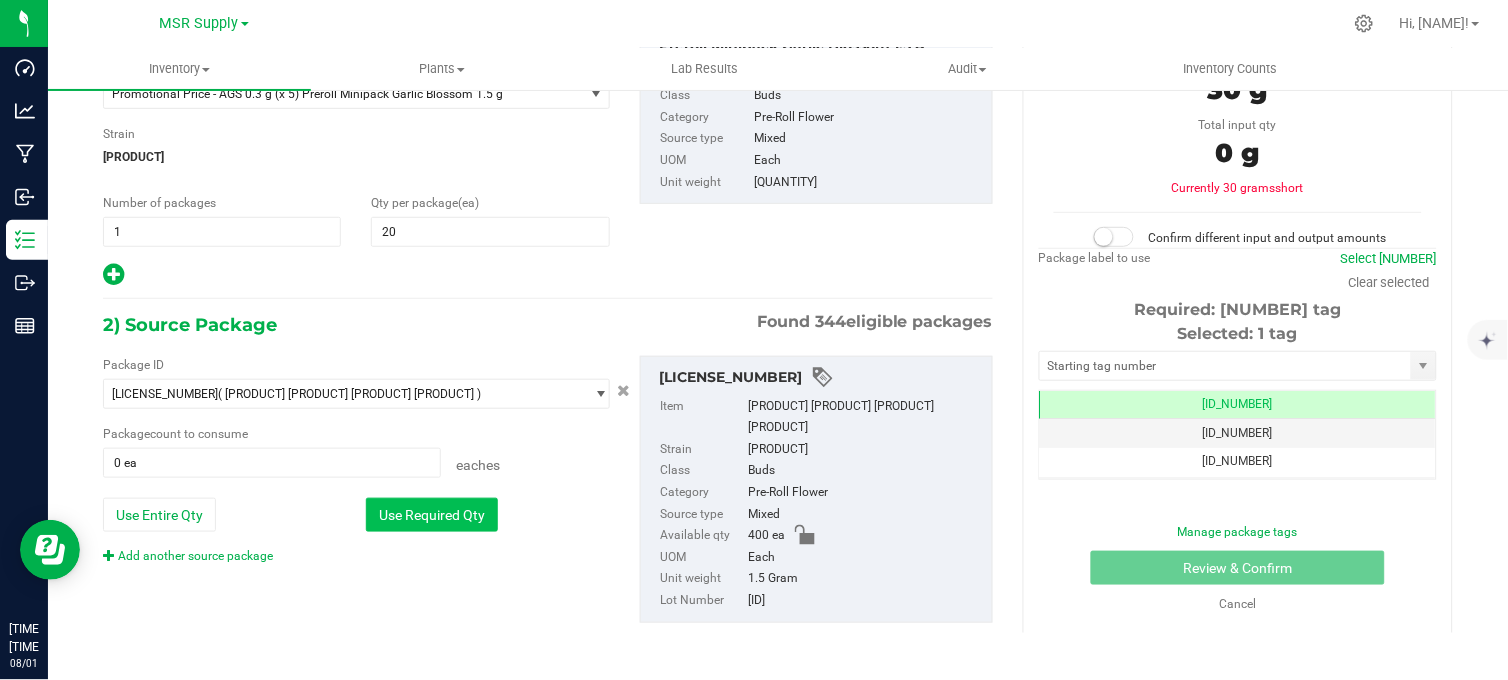 type on "20 ea" 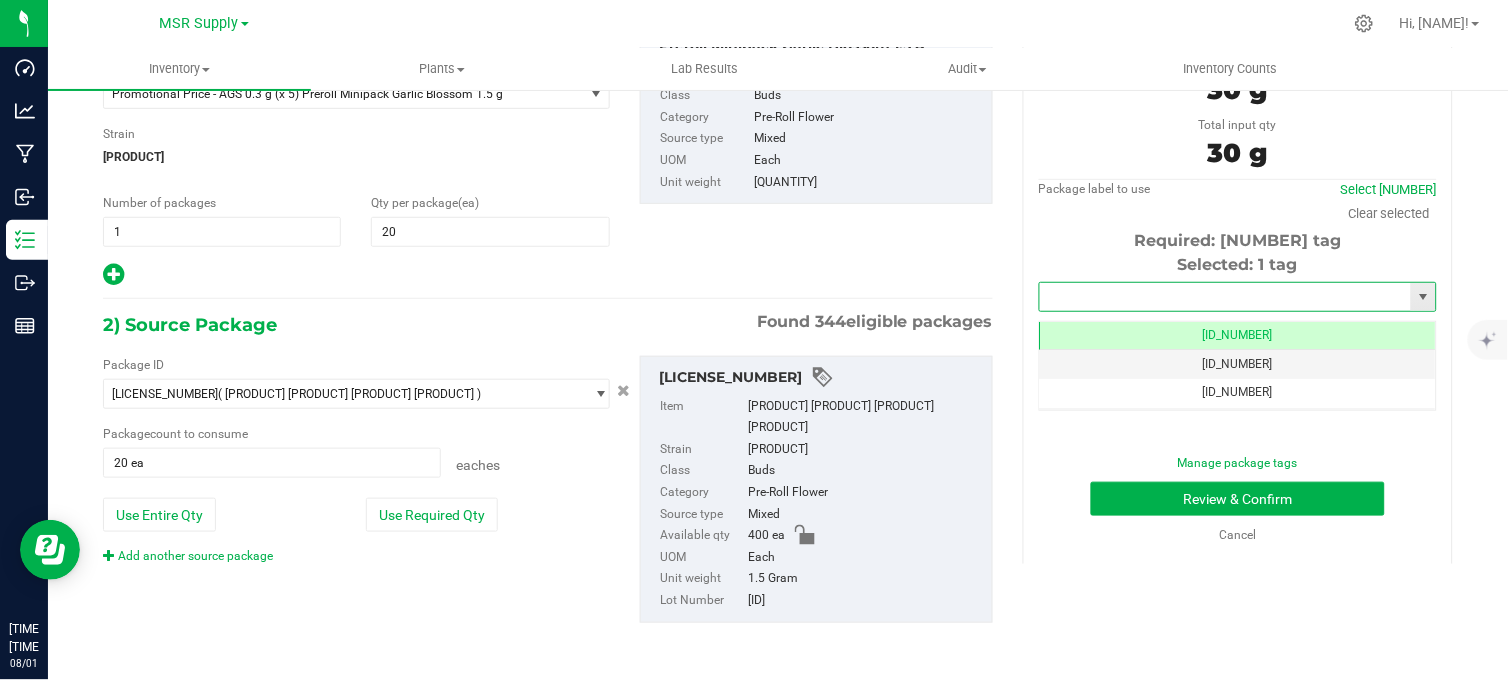 click at bounding box center [1225, 297] 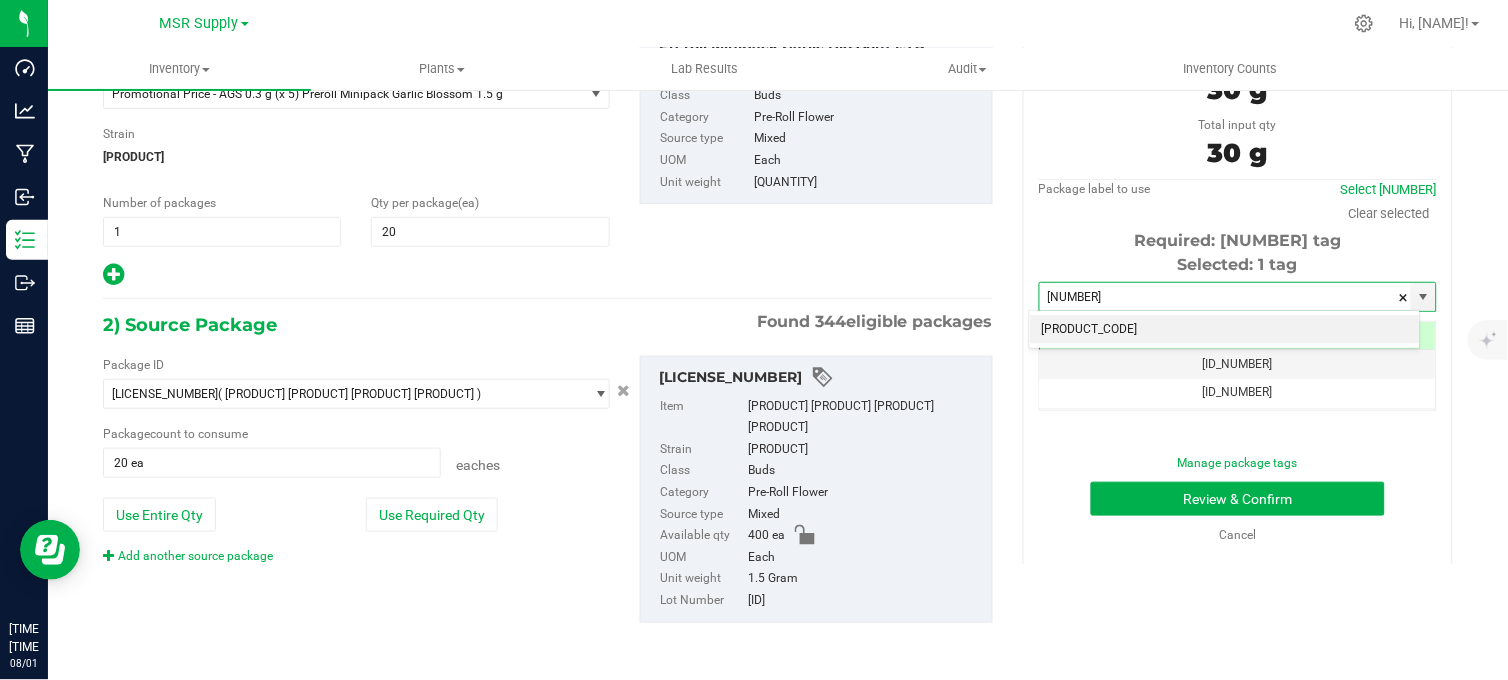click on "[PRODUCT_CODE]" at bounding box center (1225, 330) 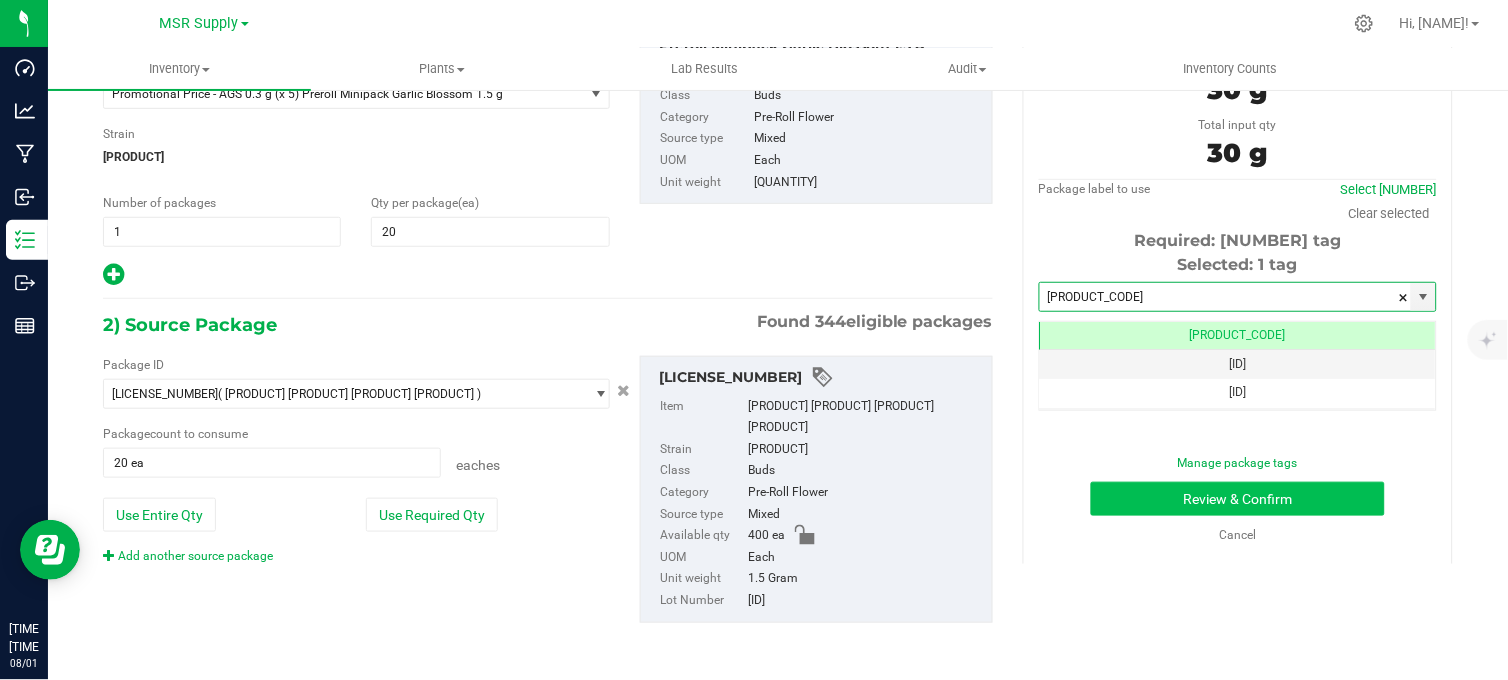type on "[PRODUCT_CODE]" 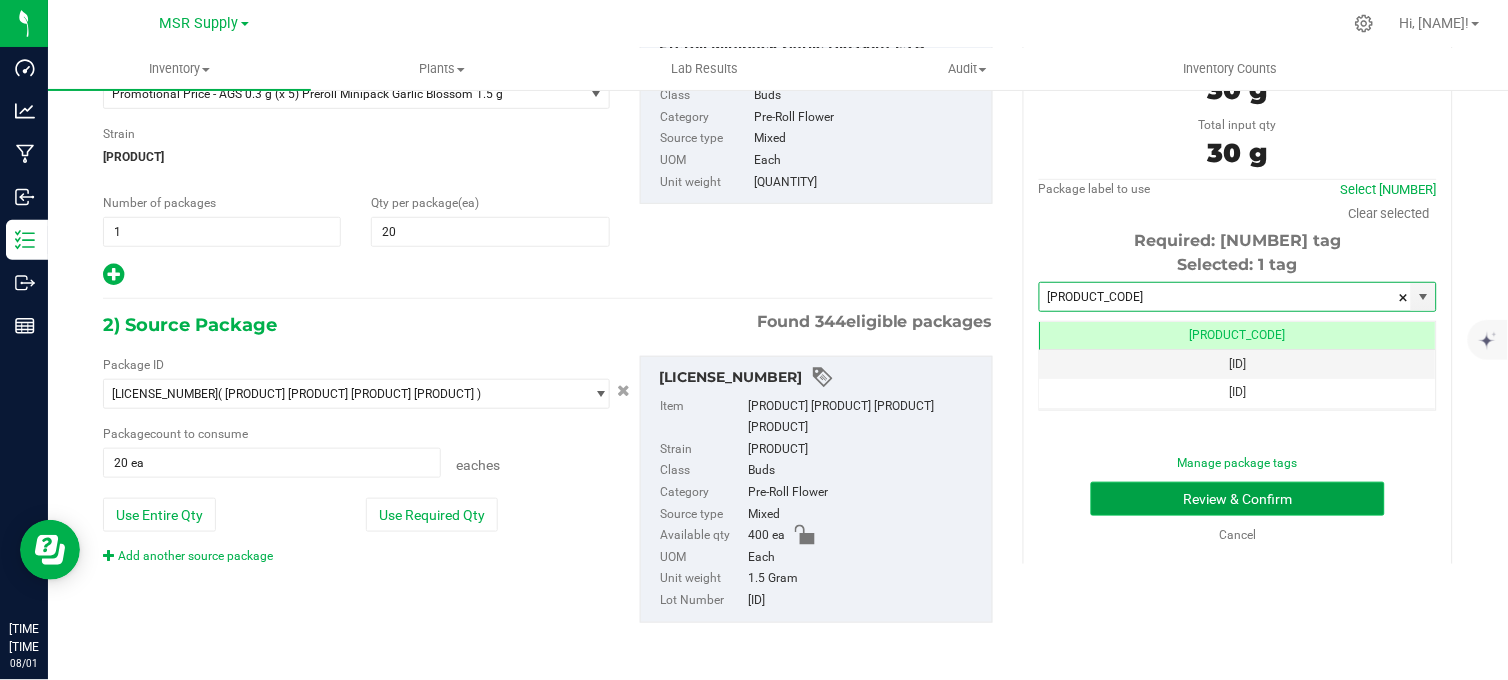 click on "Review & Confirm" at bounding box center [1238, 499] 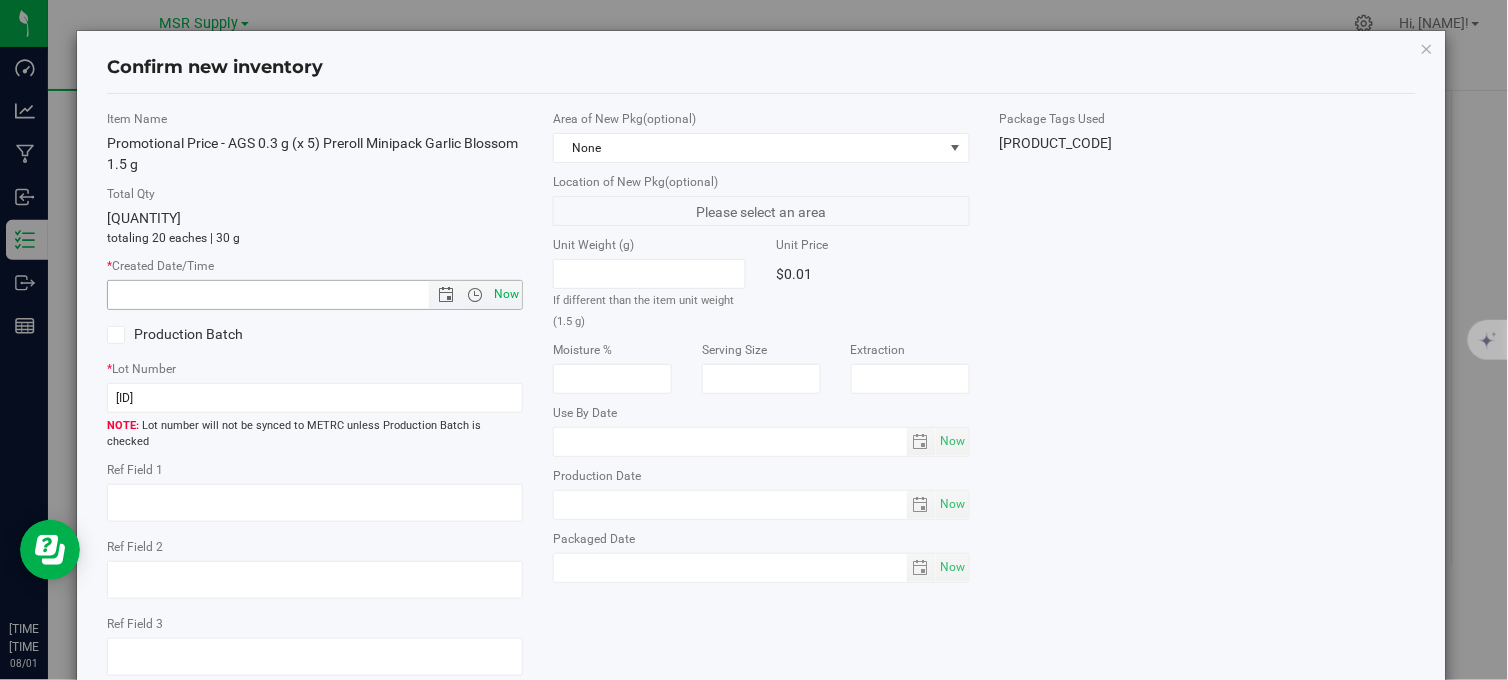click on "Now" at bounding box center [507, 294] 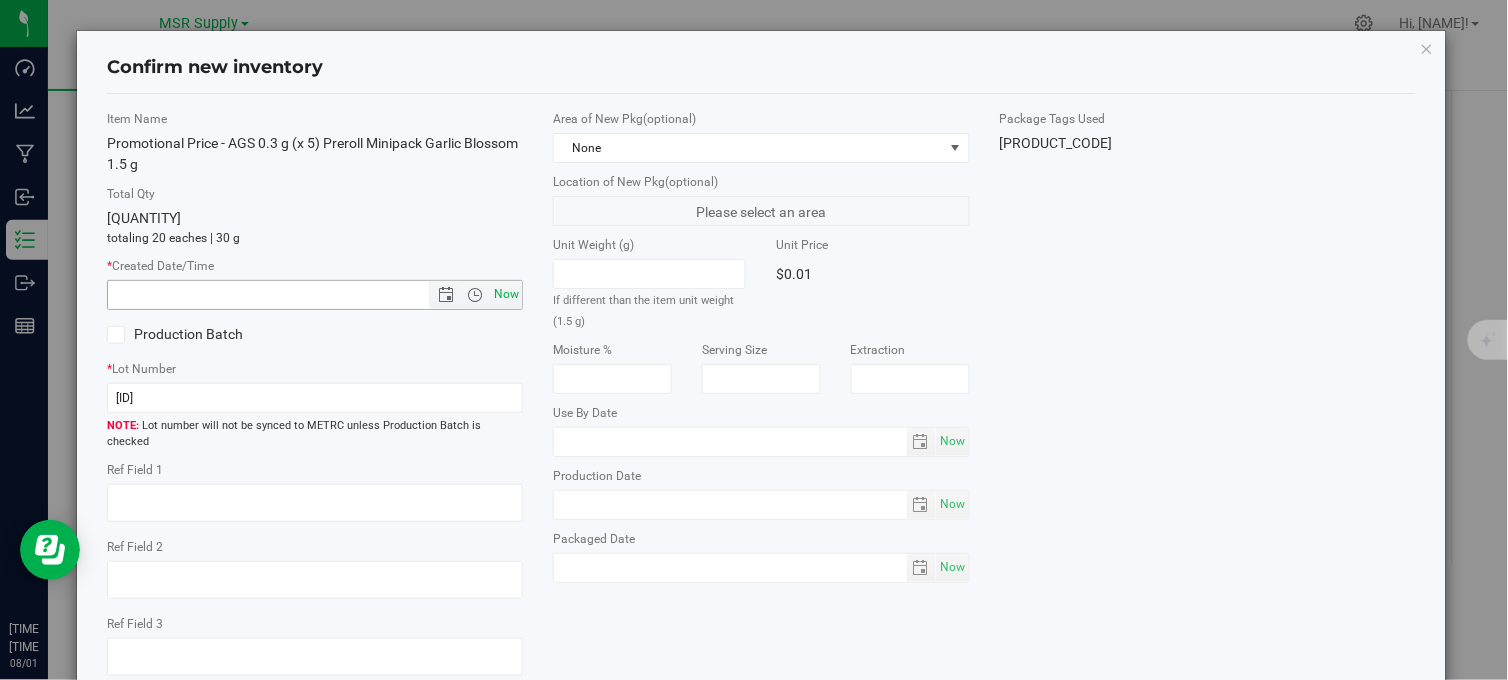type on "[DATE] [TIME]" 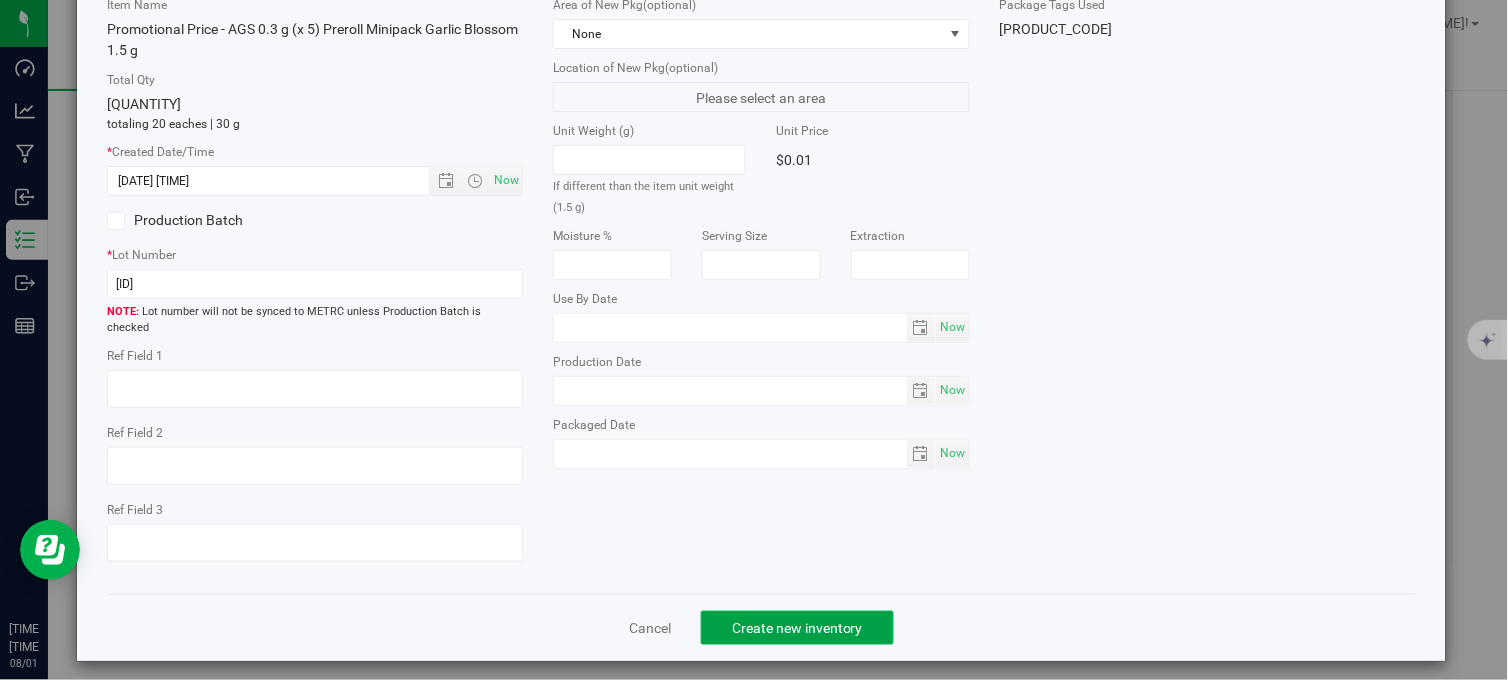click on "Create new inventory" 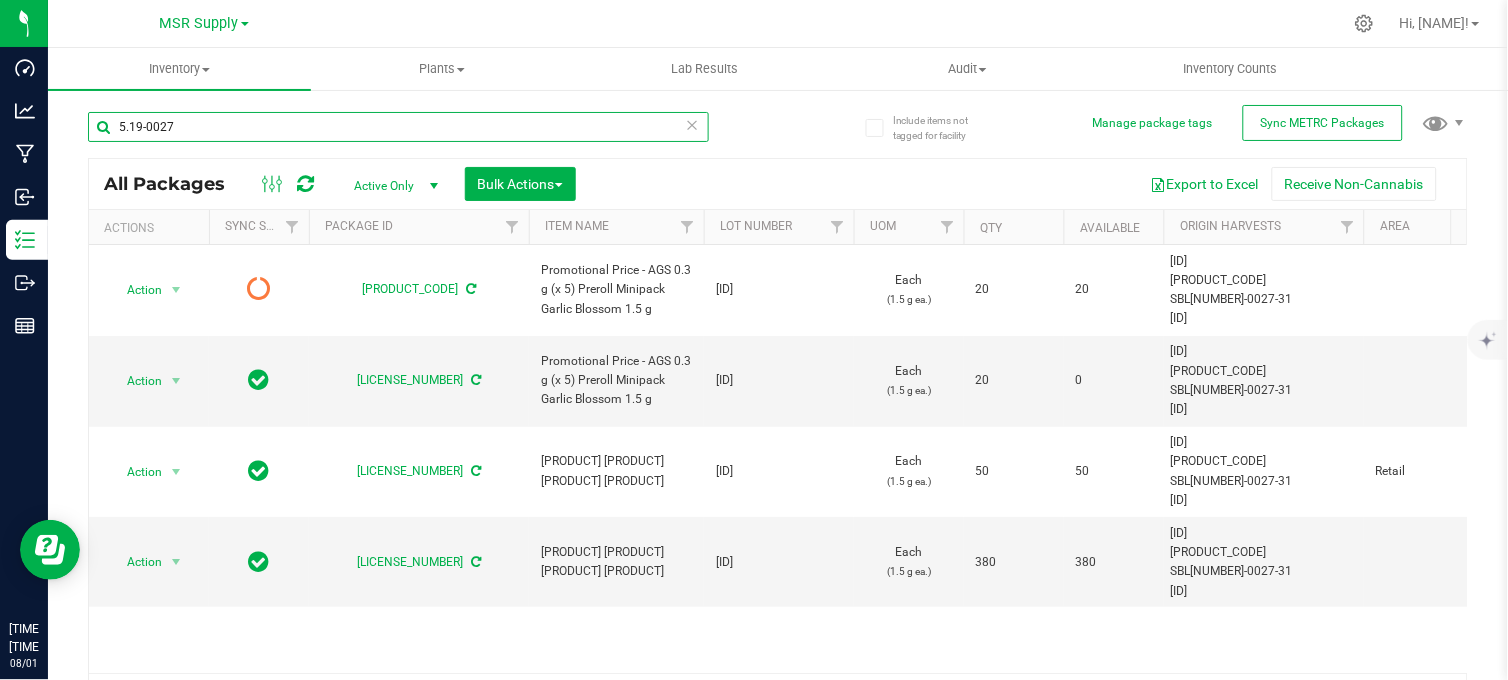 drag, startPoint x: 245, startPoint y: 131, endPoint x: 82, endPoint y: 132, distance: 163.00307 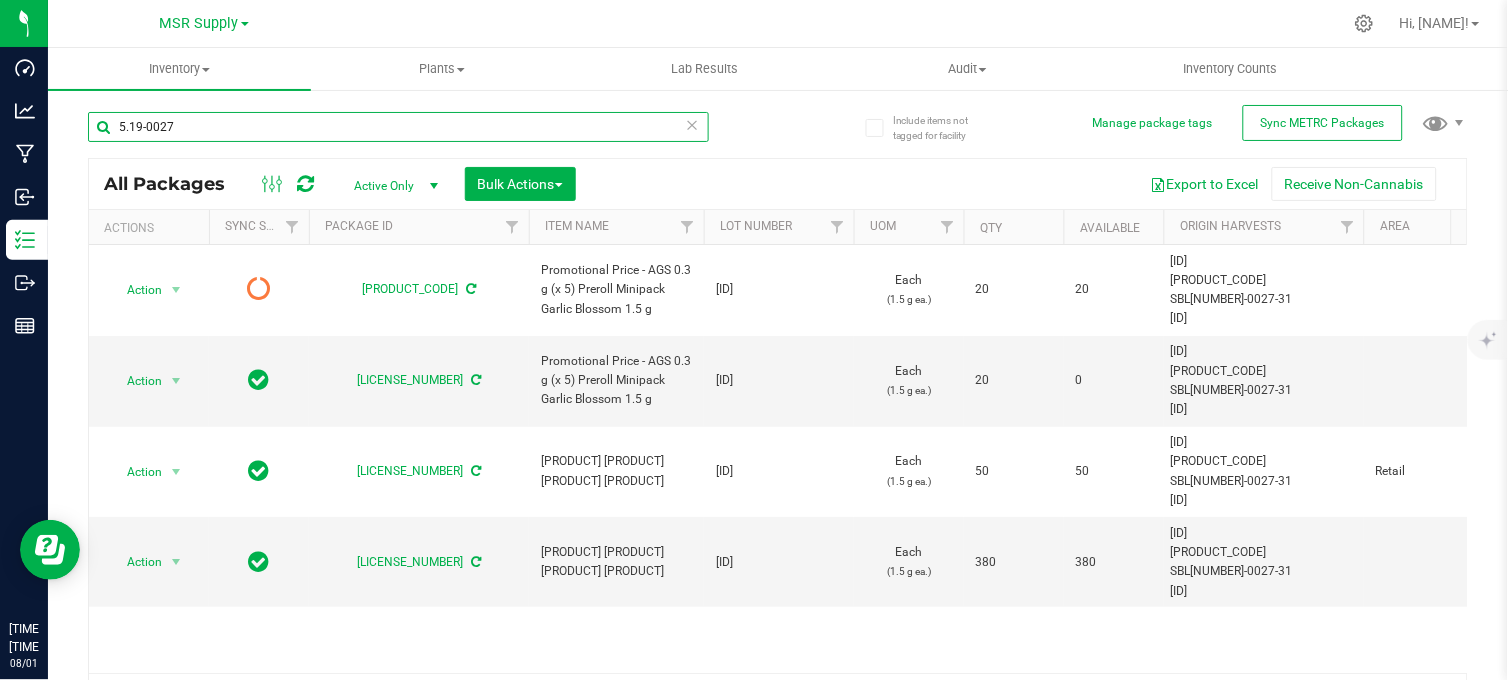 click on "Include items not tagged for facility Manage package tags Sync METRC Packages All Packages Active Only Active Only Lab Samples Locked All External Internal Bulk Actions" at bounding box center [778, 393] 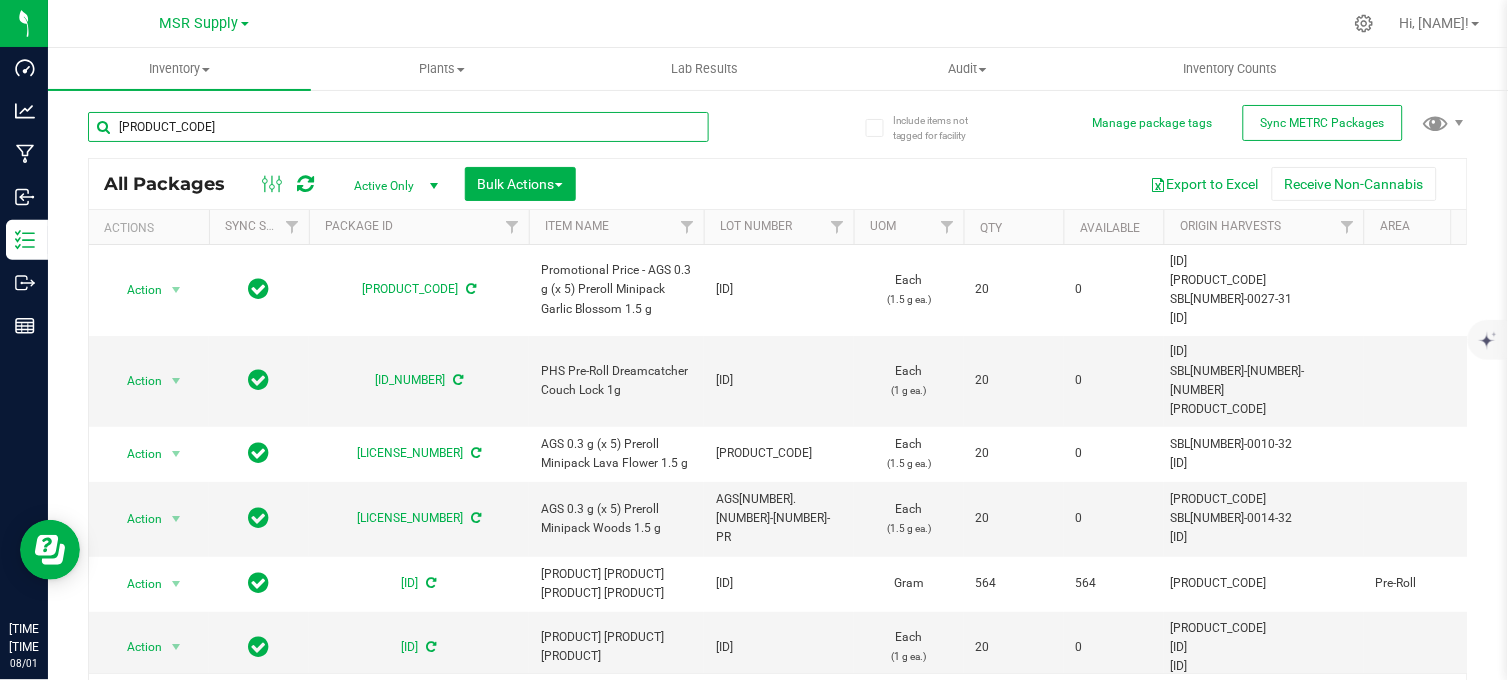 type on "[PRODUCT_CODE]" 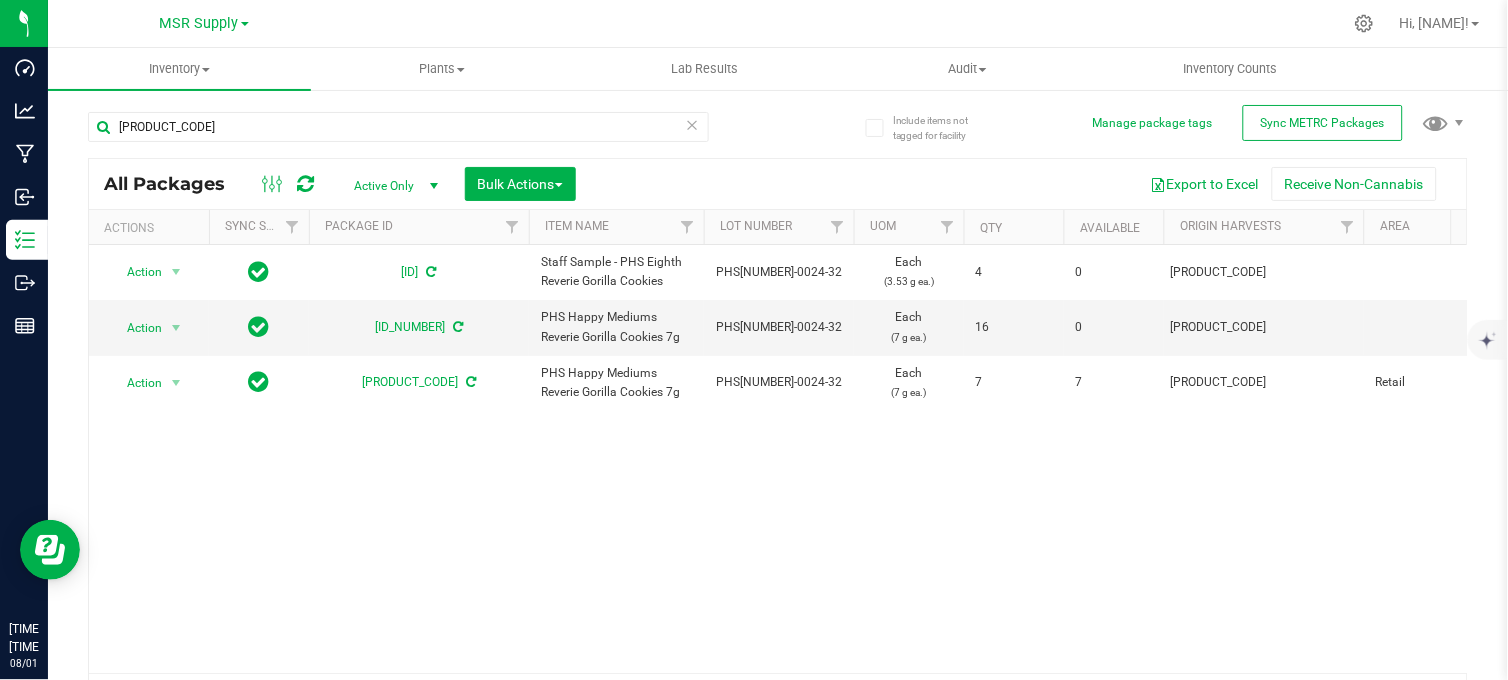 click on "All Packages
Active Only Active Only Lab Samples Locked All External Internal
Bulk Actions
Add to manufacturing run
Add to outbound order
Combine packages
Combine packages (lot)" at bounding box center (778, 184) 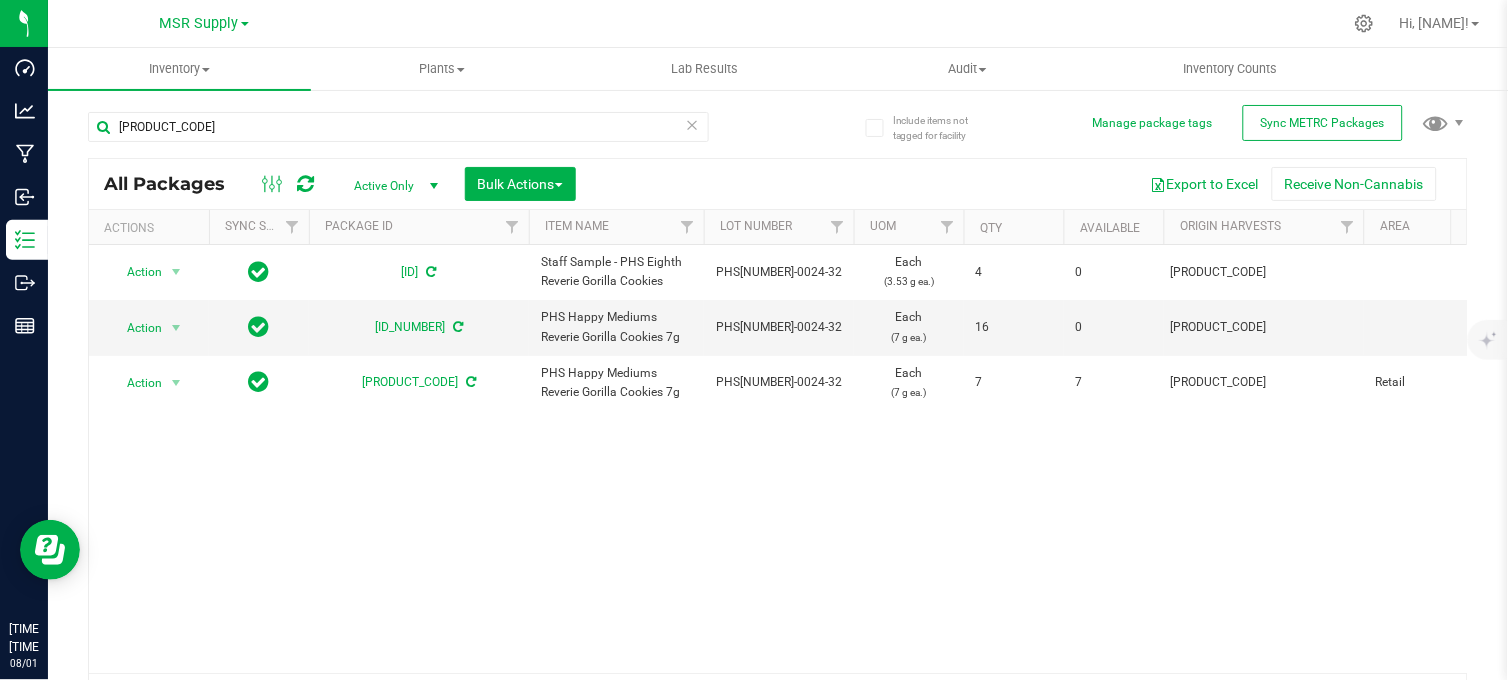 click at bounding box center [850, 23] 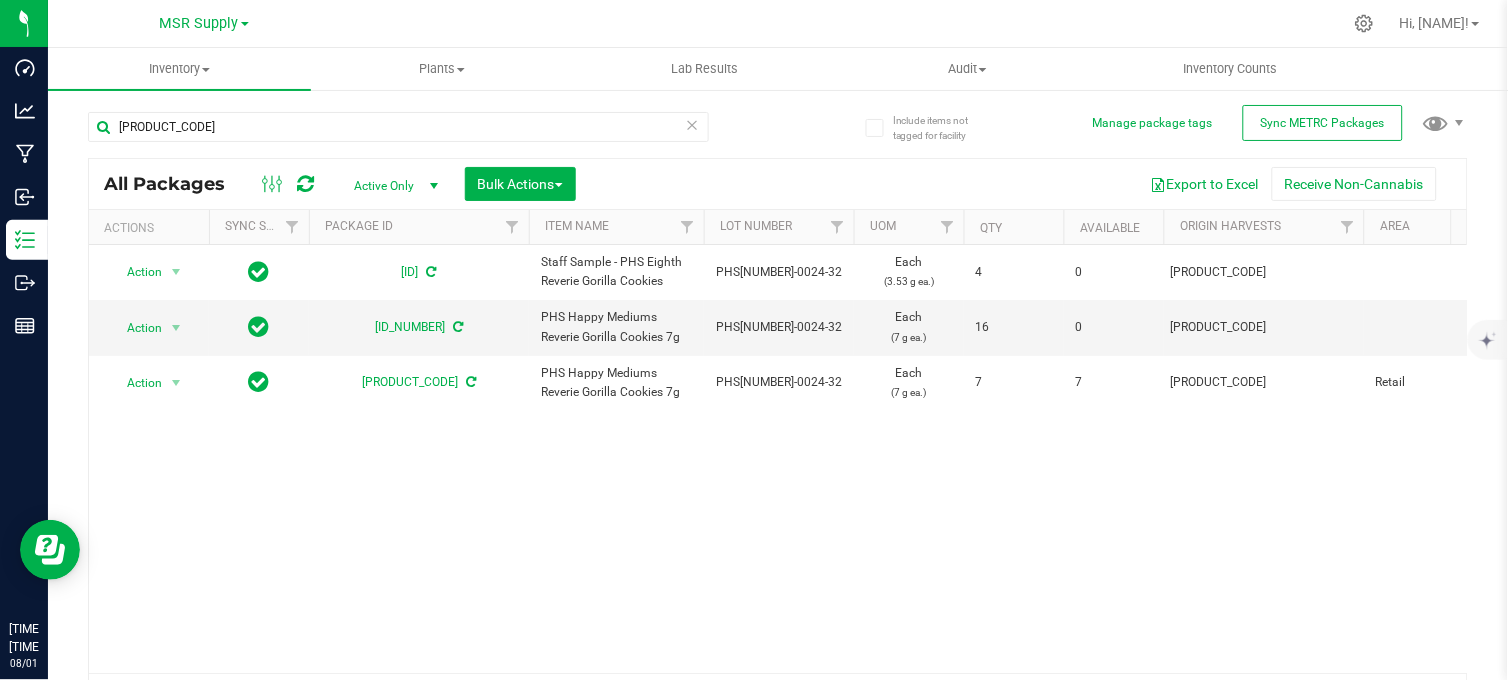 click on "All Packages Active Only Active Only Lab Samples Locked All External Internal Bulk Actions Add to manufacturing run Add to outbound order" at bounding box center (778, 407) 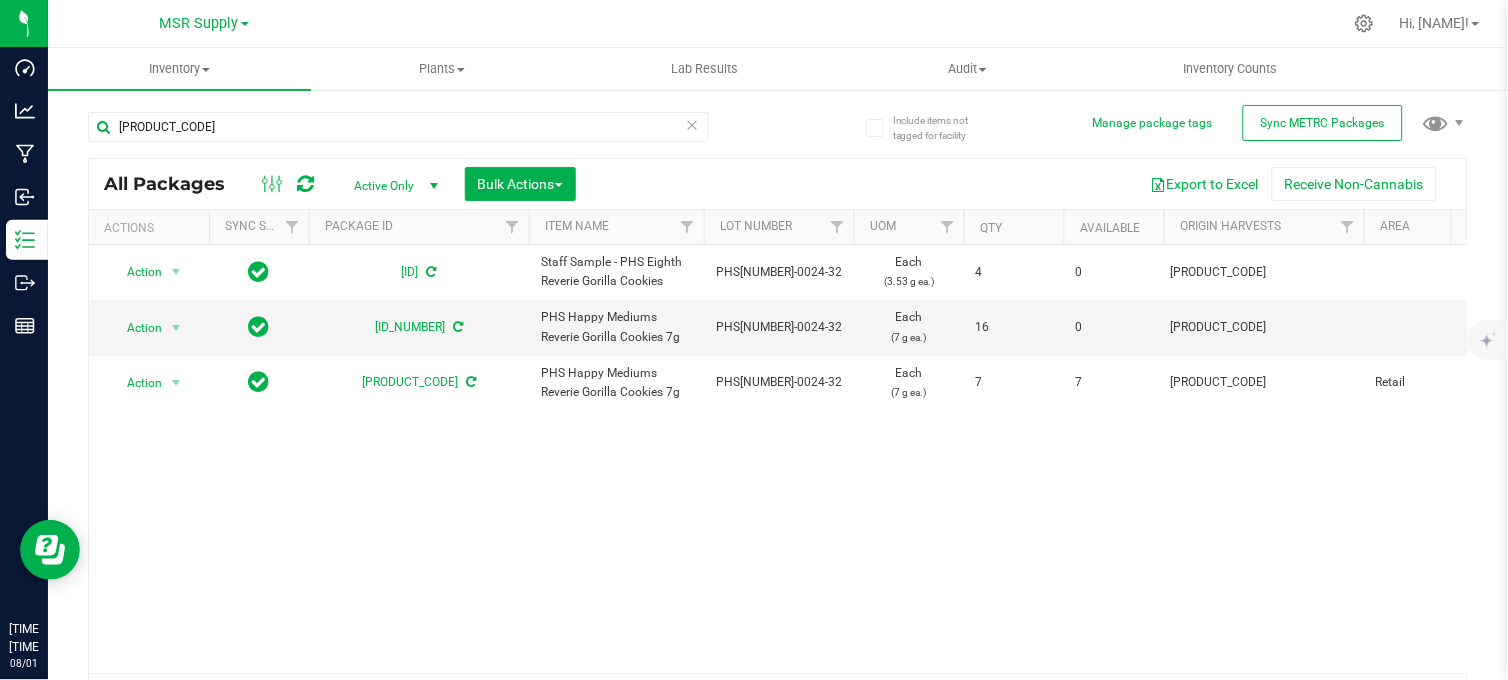 click on "[PRODUCT_CODE]" at bounding box center [433, 126] 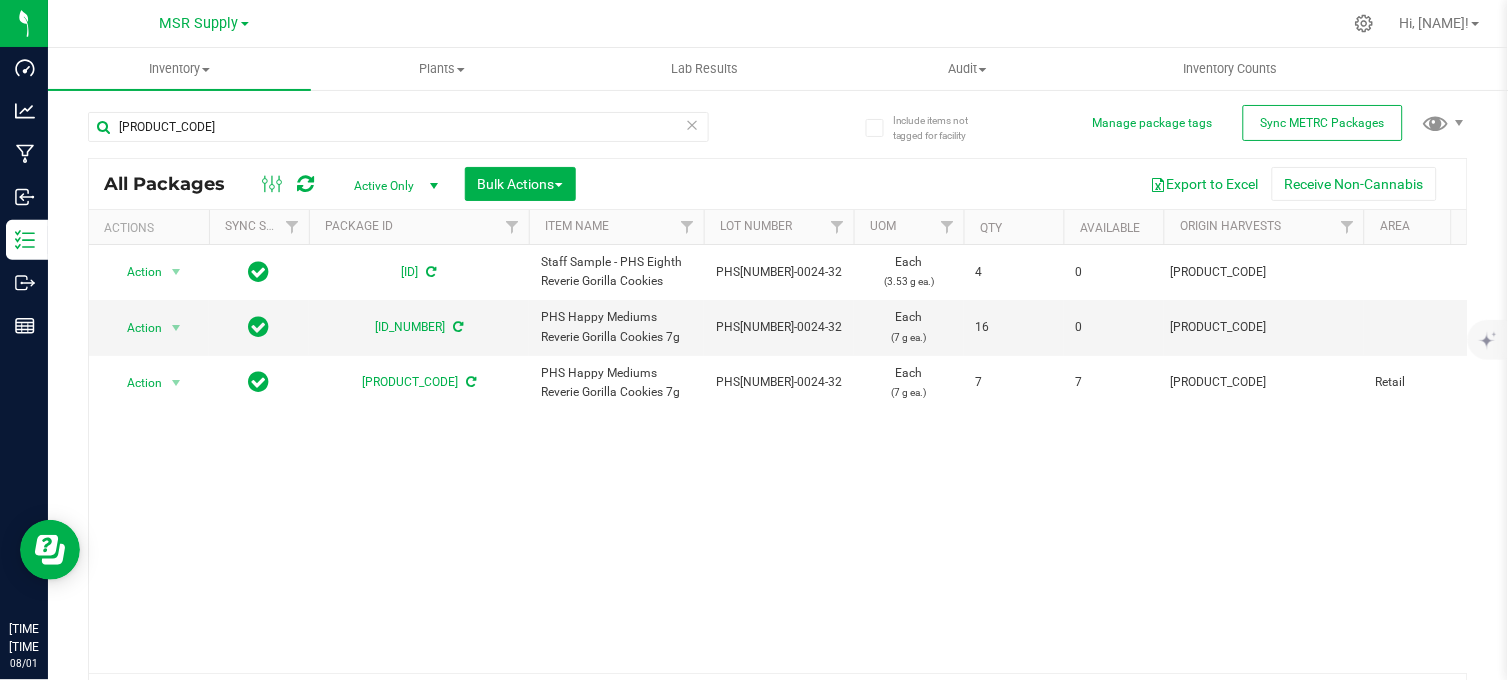 click on "Action Action Edit attributes Global inventory Locate package Print package label See history View package order Staff Sample - [BRAND_NAME] [PRODUCT_NAME] [PRODUCT_CODE] Each ([QUANTITY] ea.) [NUMBER] [NUMBER] [PRODUCT_CODE] TestPassed Assigned to order [PRODUCT_NAME] [NUMBER] [DATE_SHORT]-[ID_SHORT] [PRODUCT_CODE] [DATE] [TIME] [TIMEZONE] Now" at bounding box center [778, 459] 